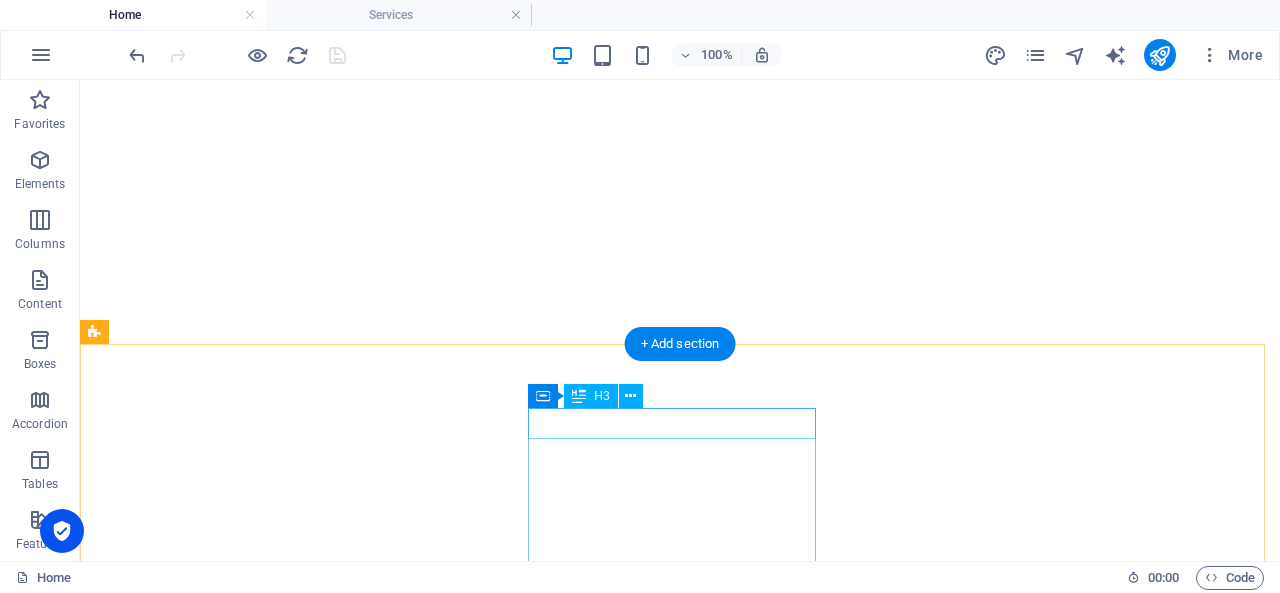 scroll, scrollTop: 0, scrollLeft: 0, axis: both 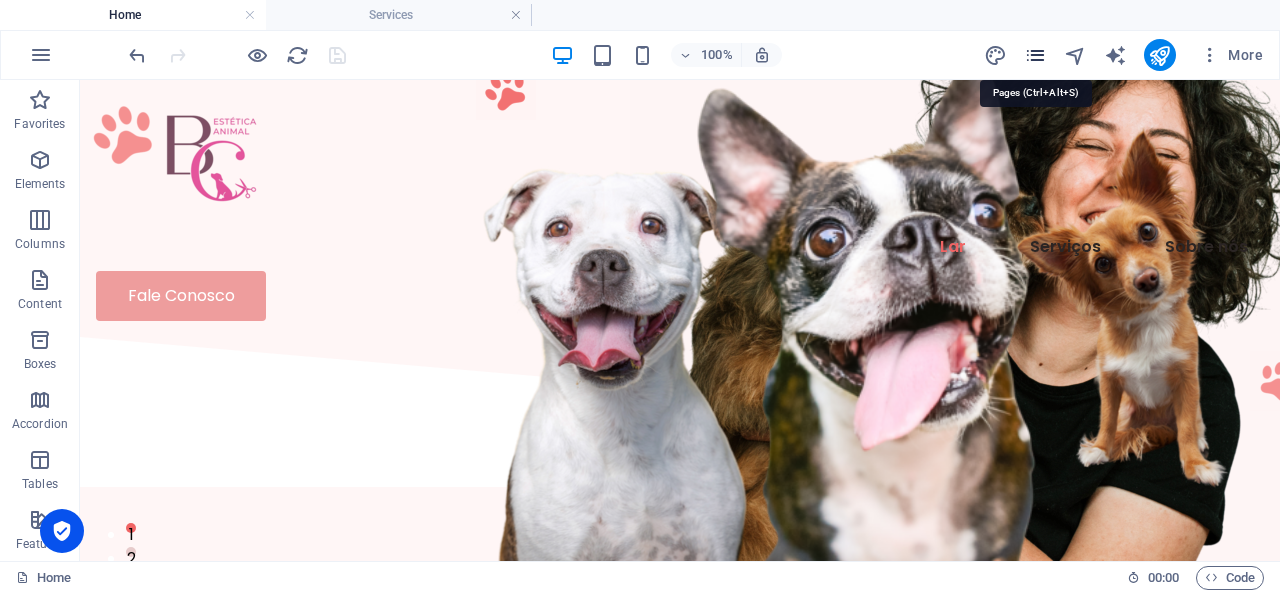 click at bounding box center (1035, 55) 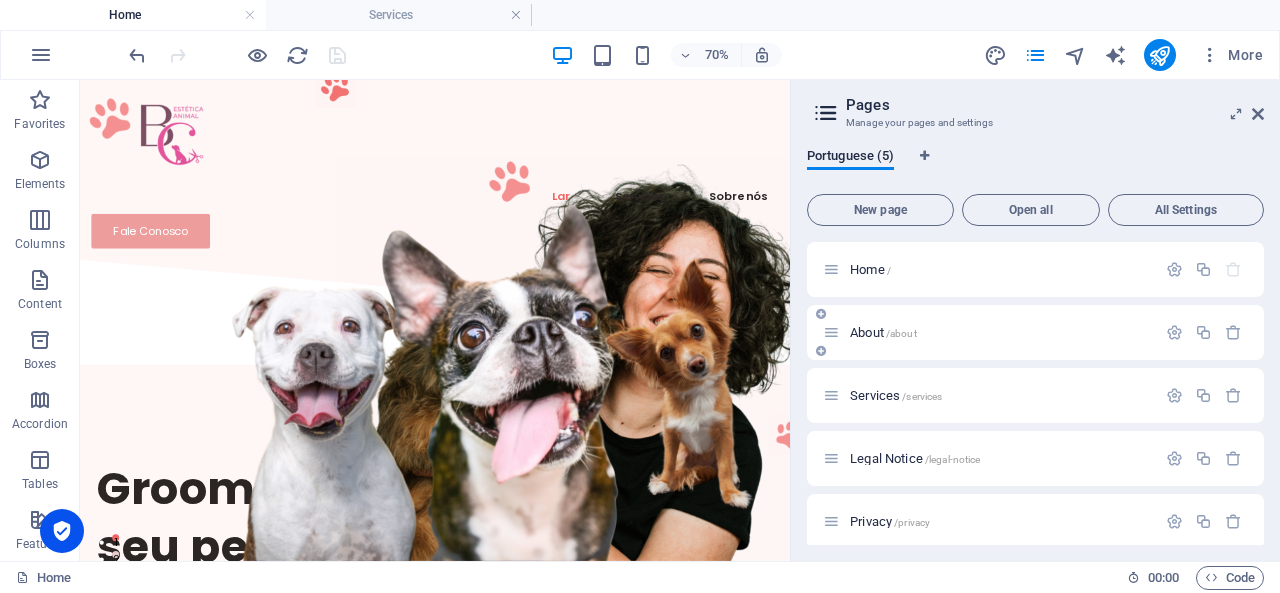 click on "About /about" at bounding box center [883, 332] 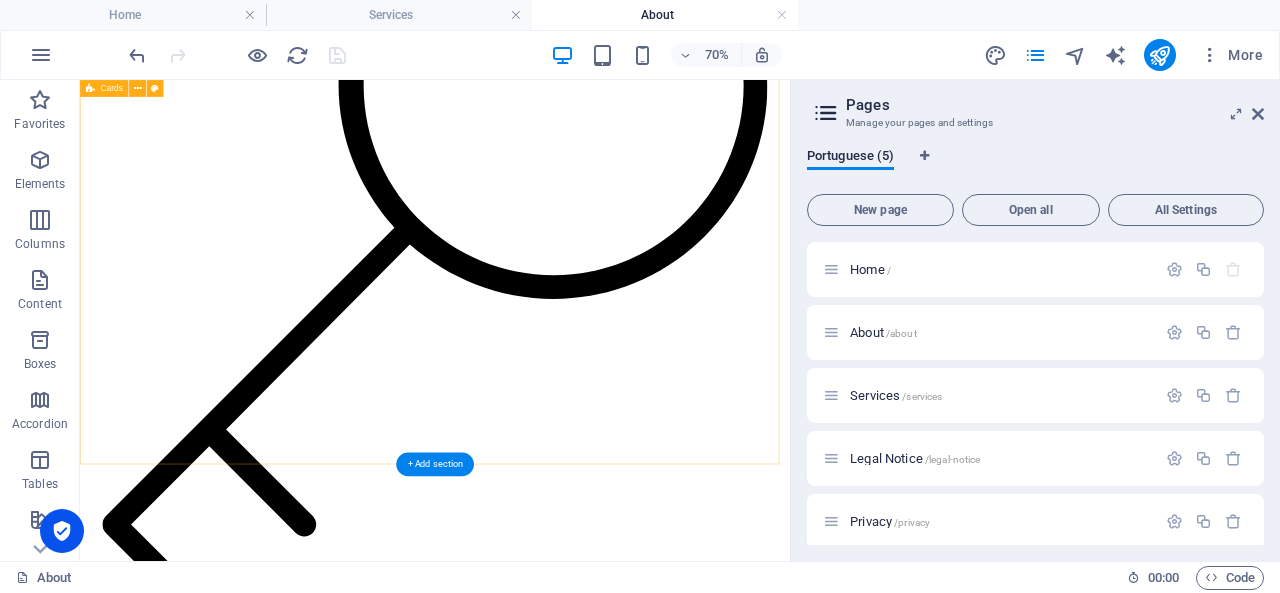 scroll, scrollTop: 2978, scrollLeft: 0, axis: vertical 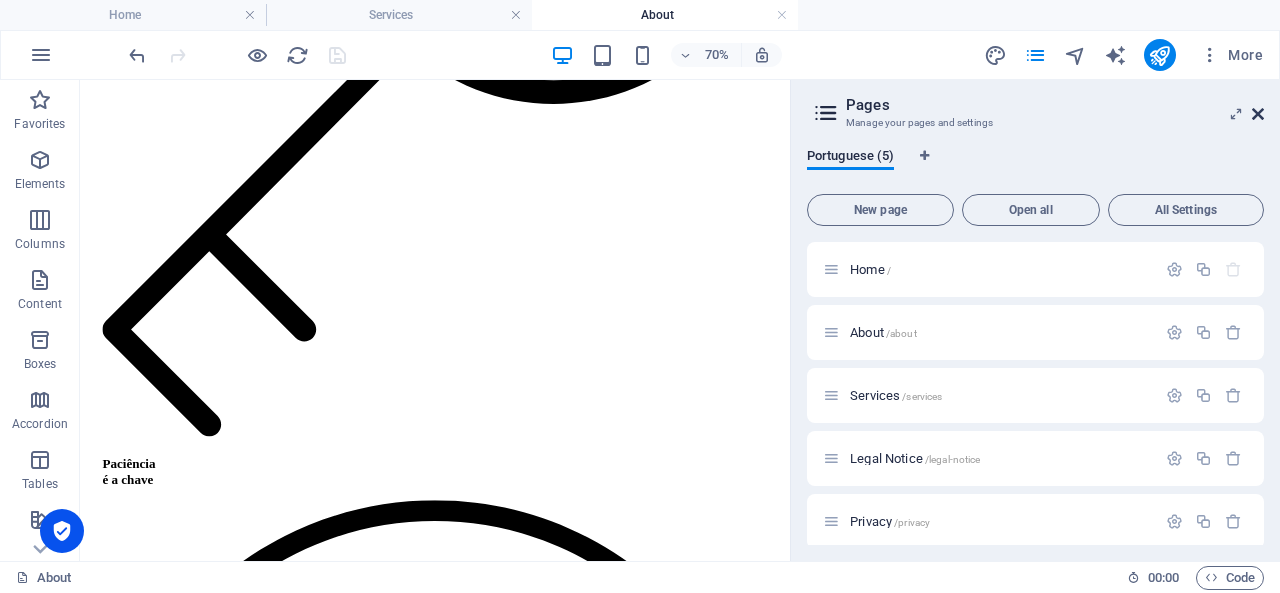 click at bounding box center (1258, 114) 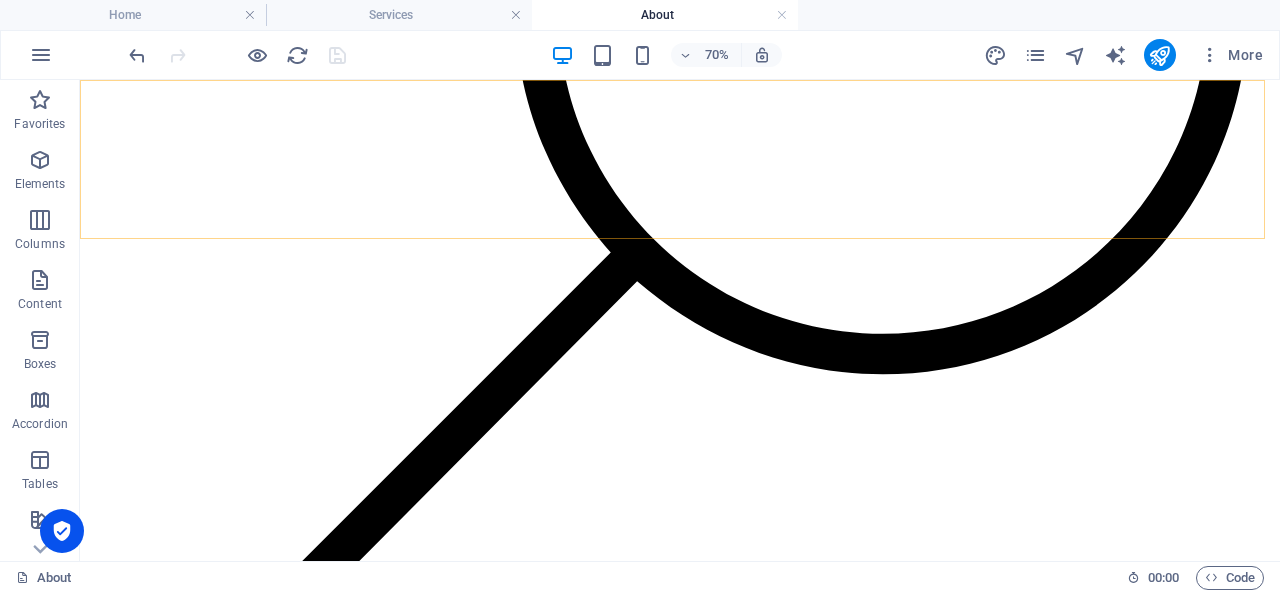 scroll, scrollTop: 3092, scrollLeft: 0, axis: vertical 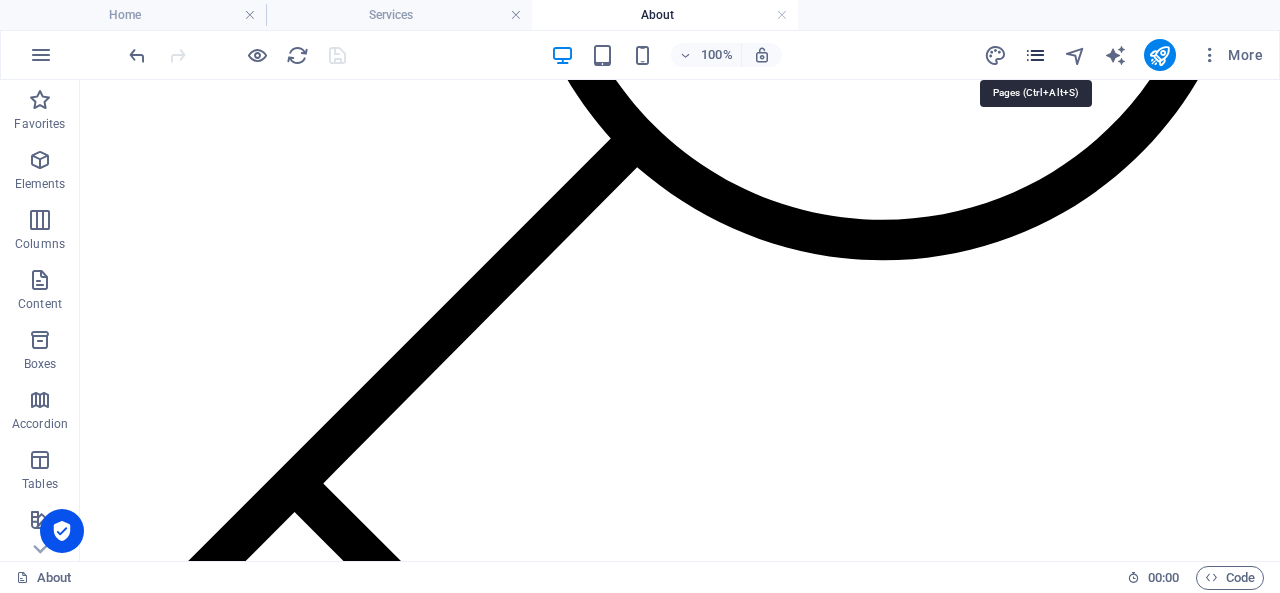 click at bounding box center (1035, 55) 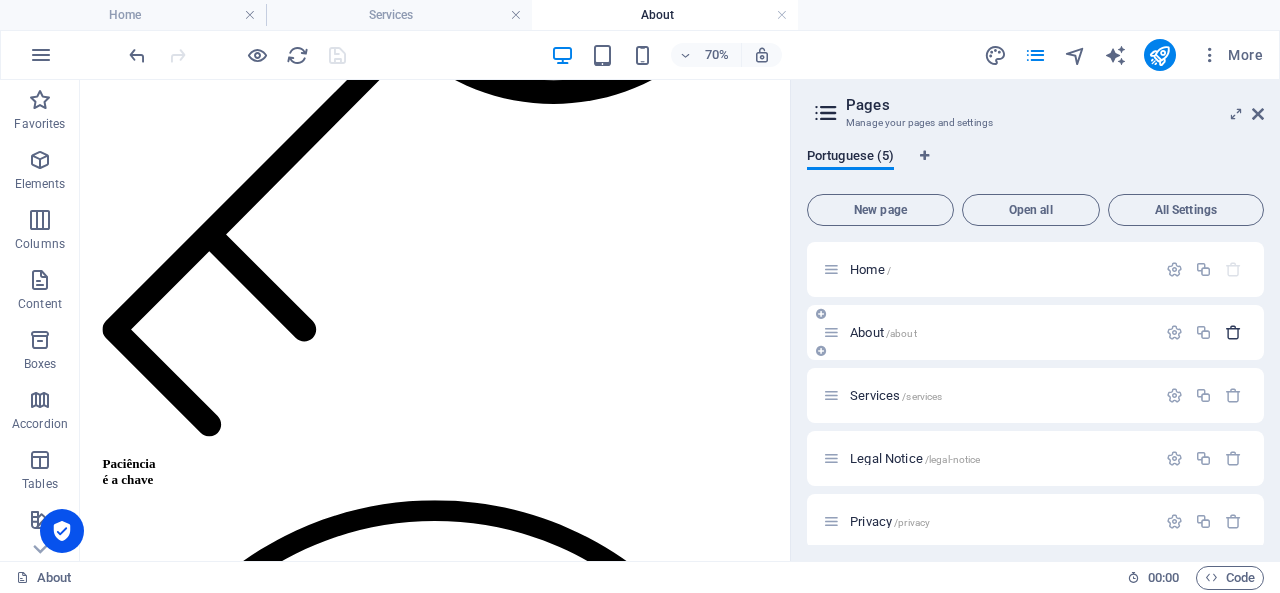 click at bounding box center [1233, 332] 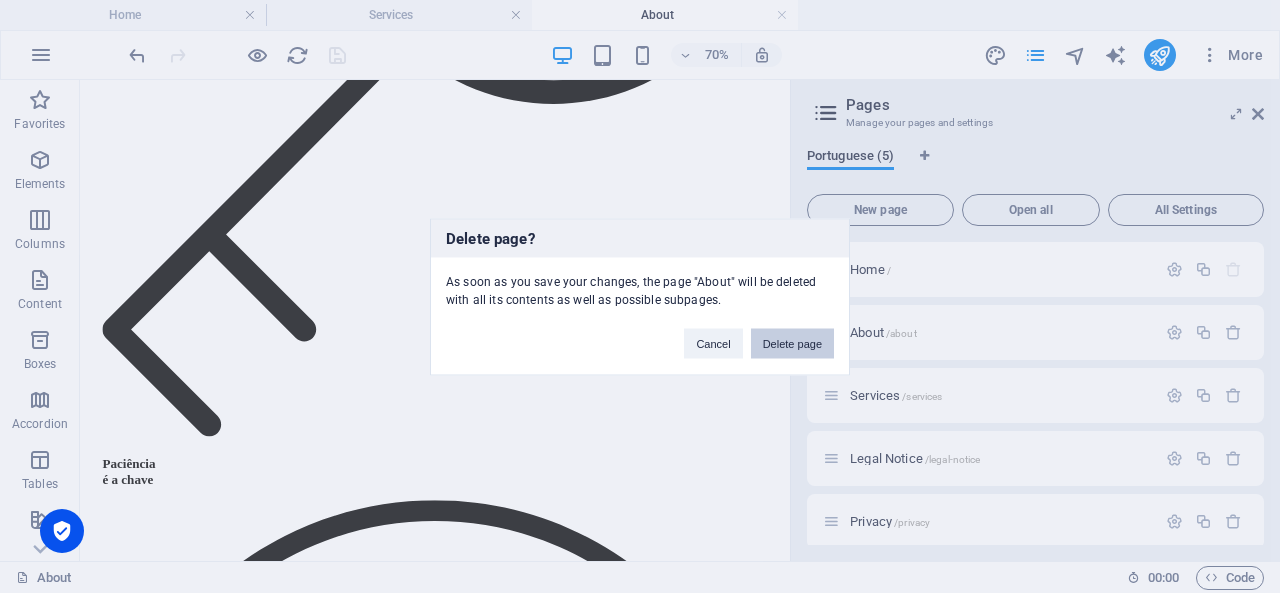click on "Delete page" at bounding box center [792, 343] 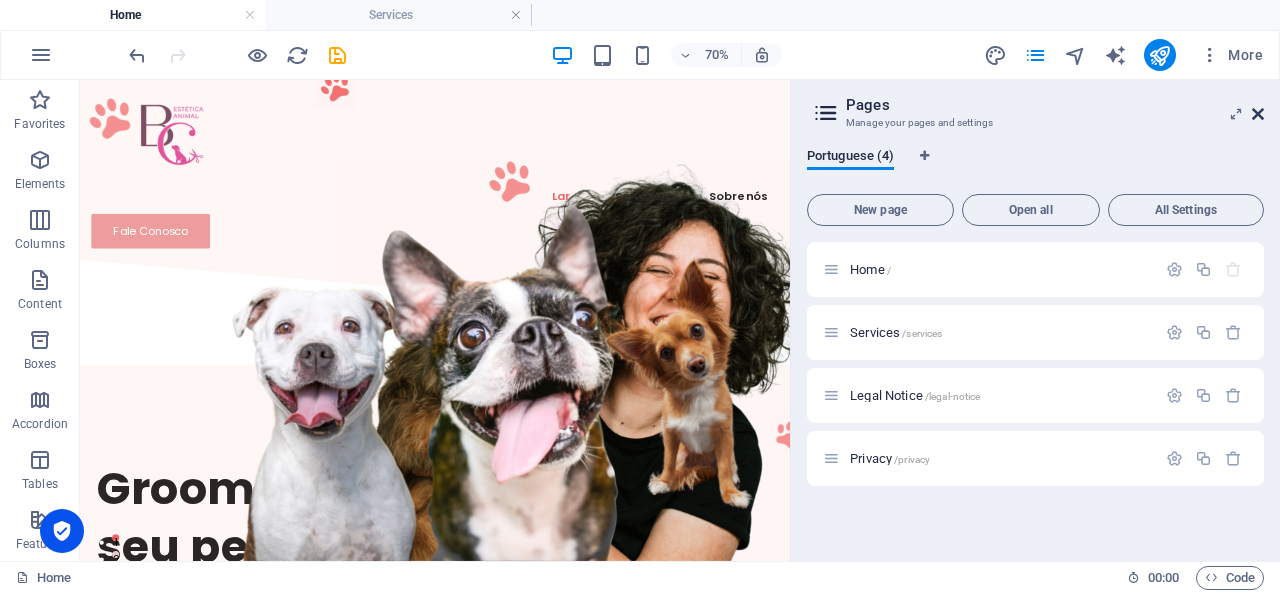 click at bounding box center [1258, 114] 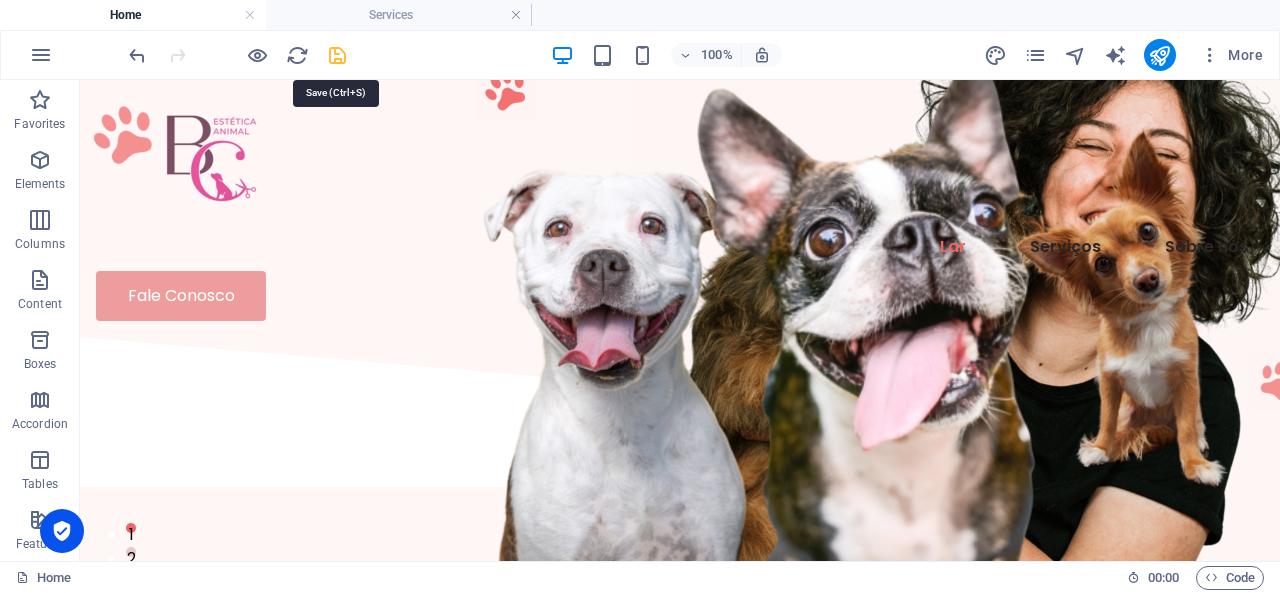 click at bounding box center (337, 55) 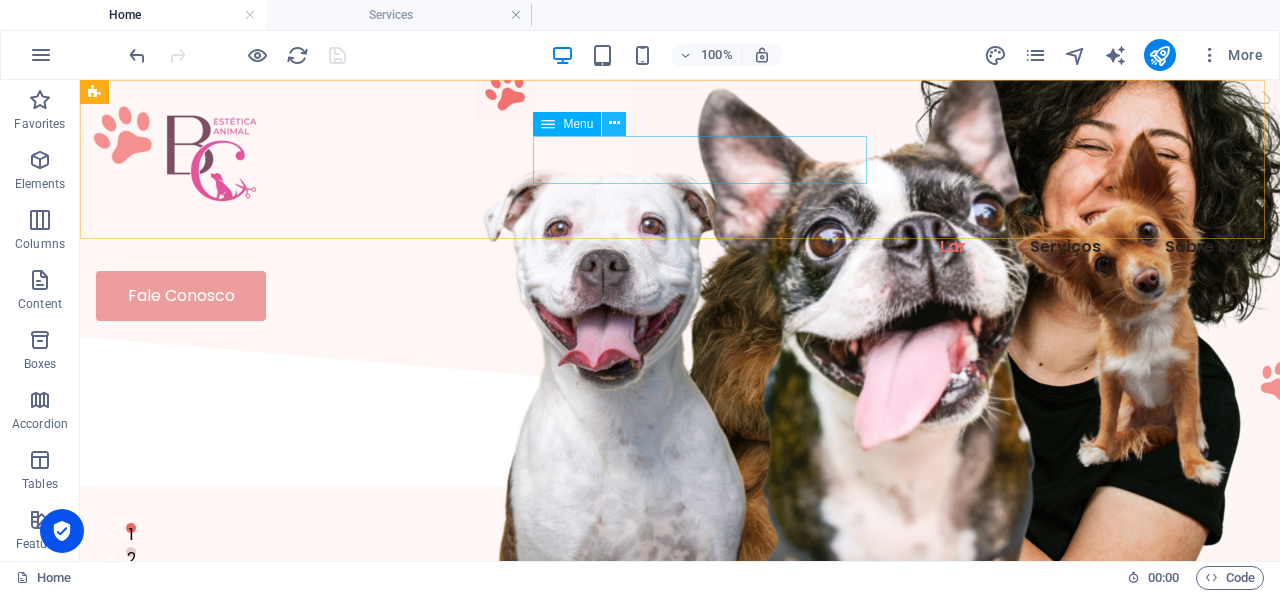 click at bounding box center [614, 123] 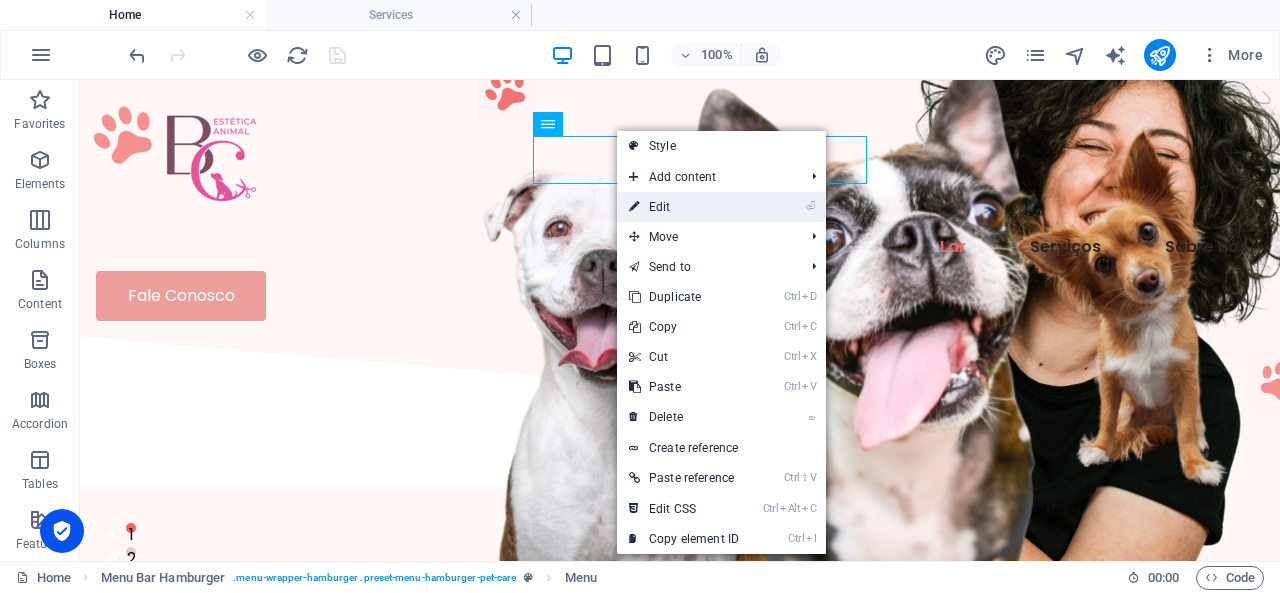 click on "⏎  Edit" at bounding box center (684, 207) 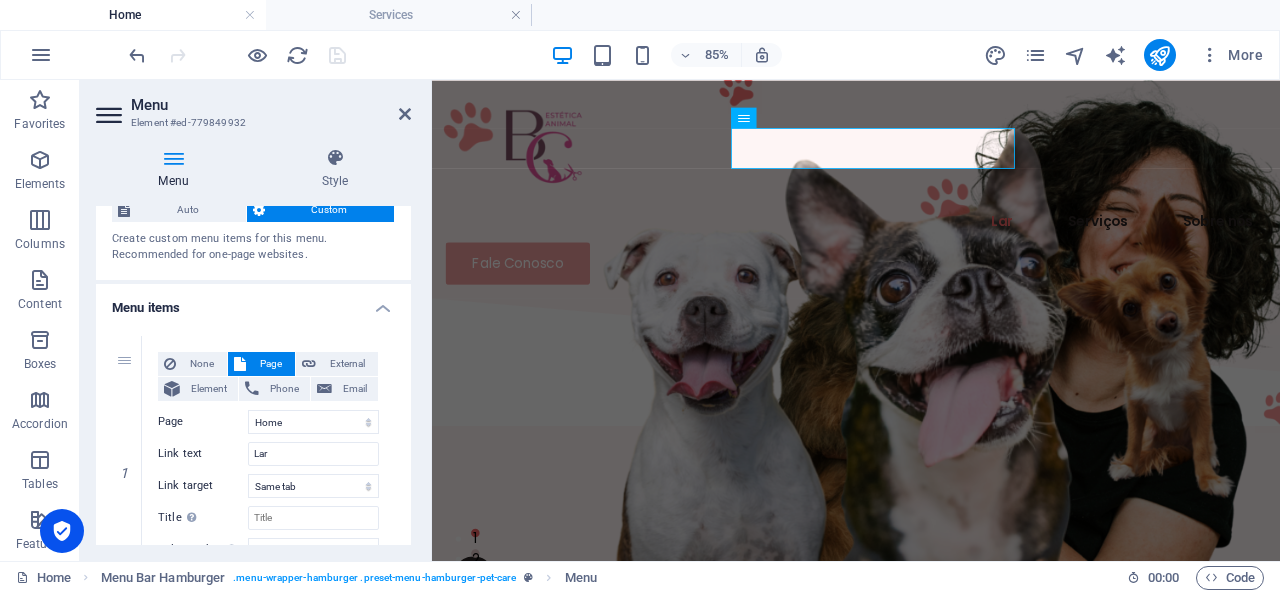 scroll, scrollTop: 100, scrollLeft: 0, axis: vertical 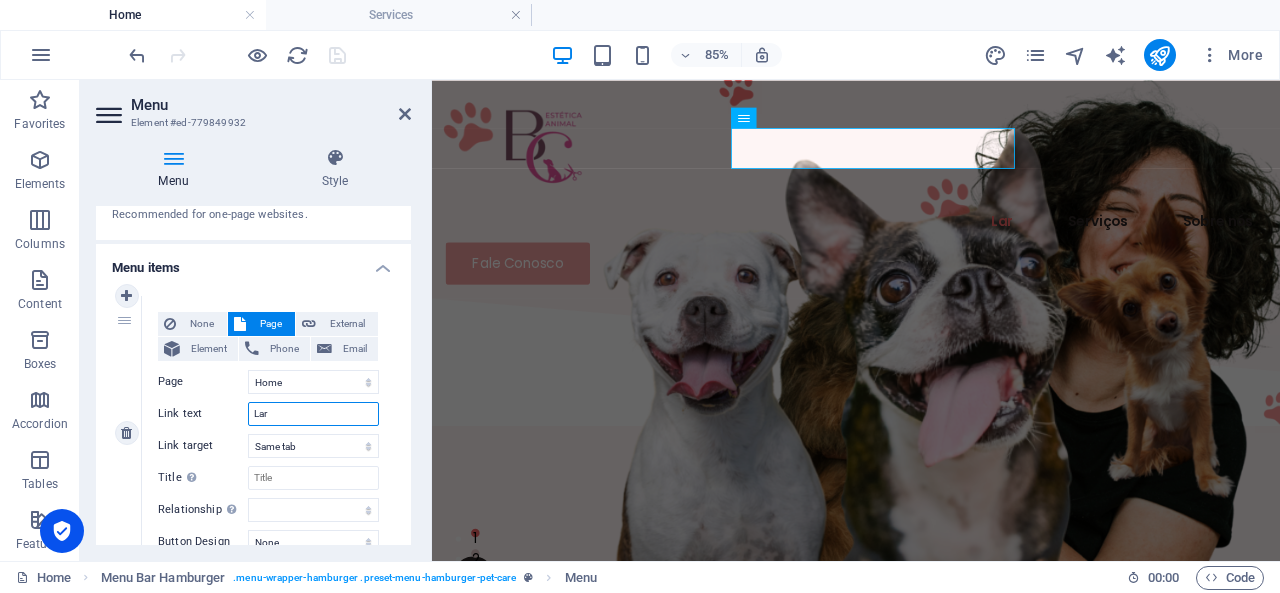 drag, startPoint x: 280, startPoint y: 409, endPoint x: 249, endPoint y: 420, distance: 32.89377 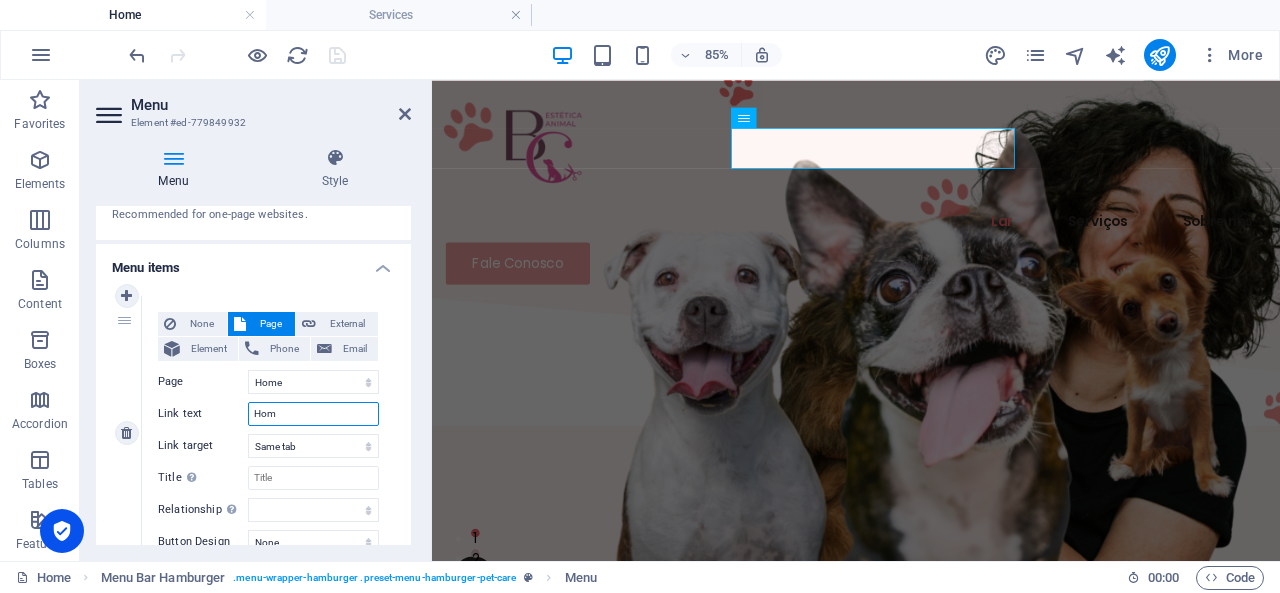 type on "Home" 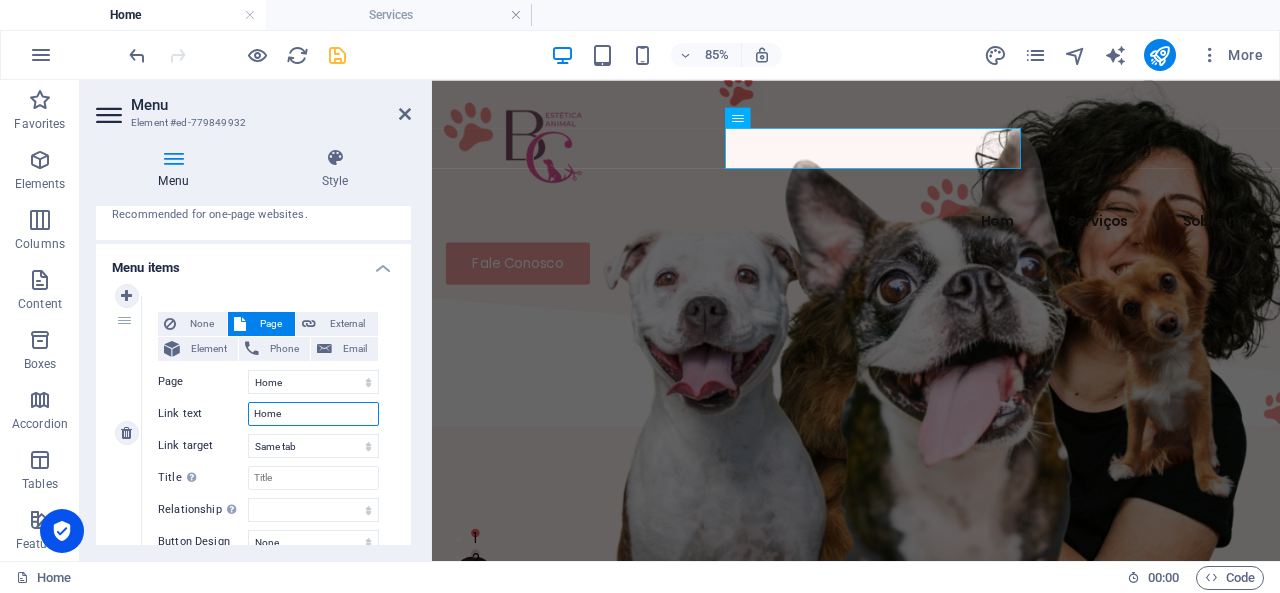 select 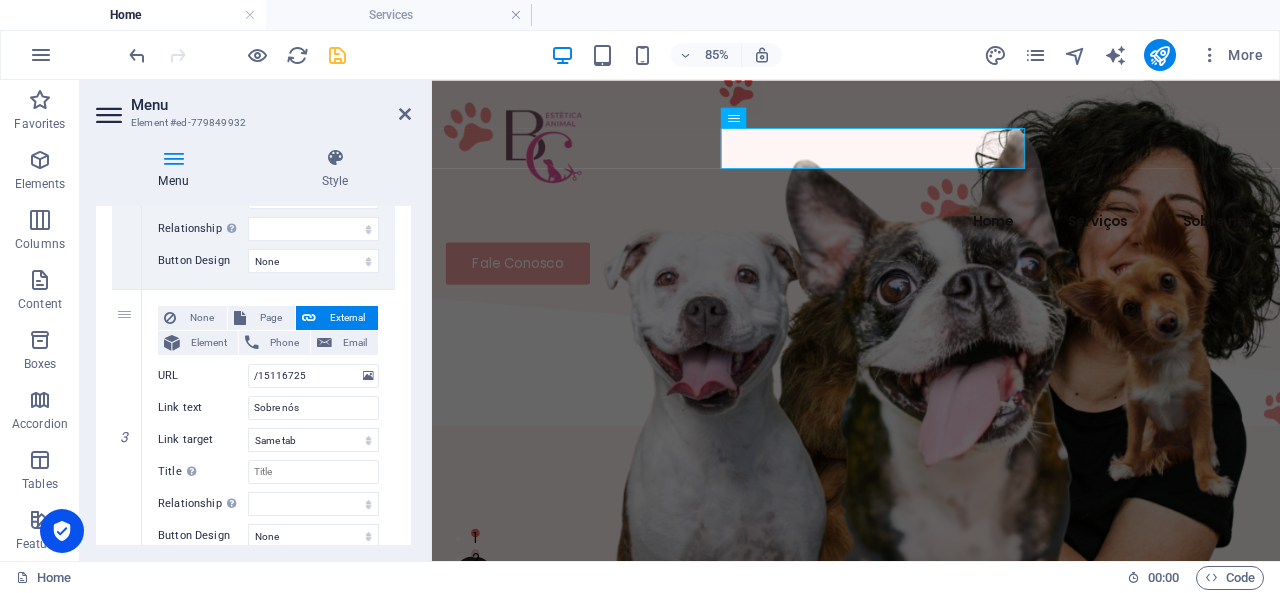 scroll, scrollTop: 700, scrollLeft: 0, axis: vertical 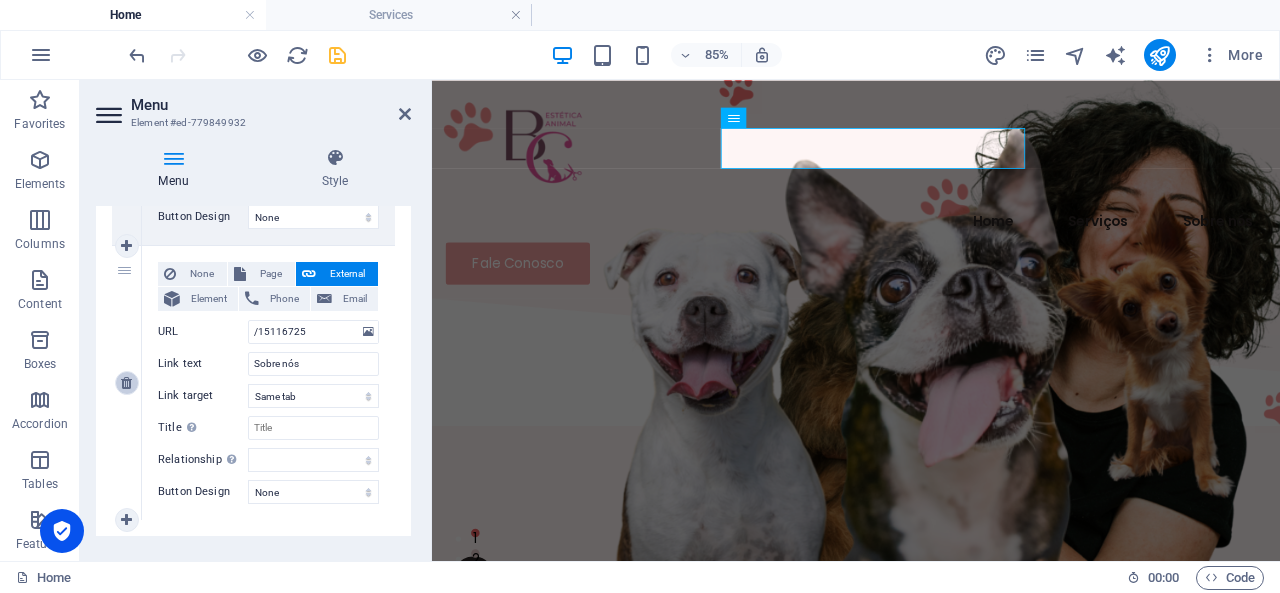 type on "Home" 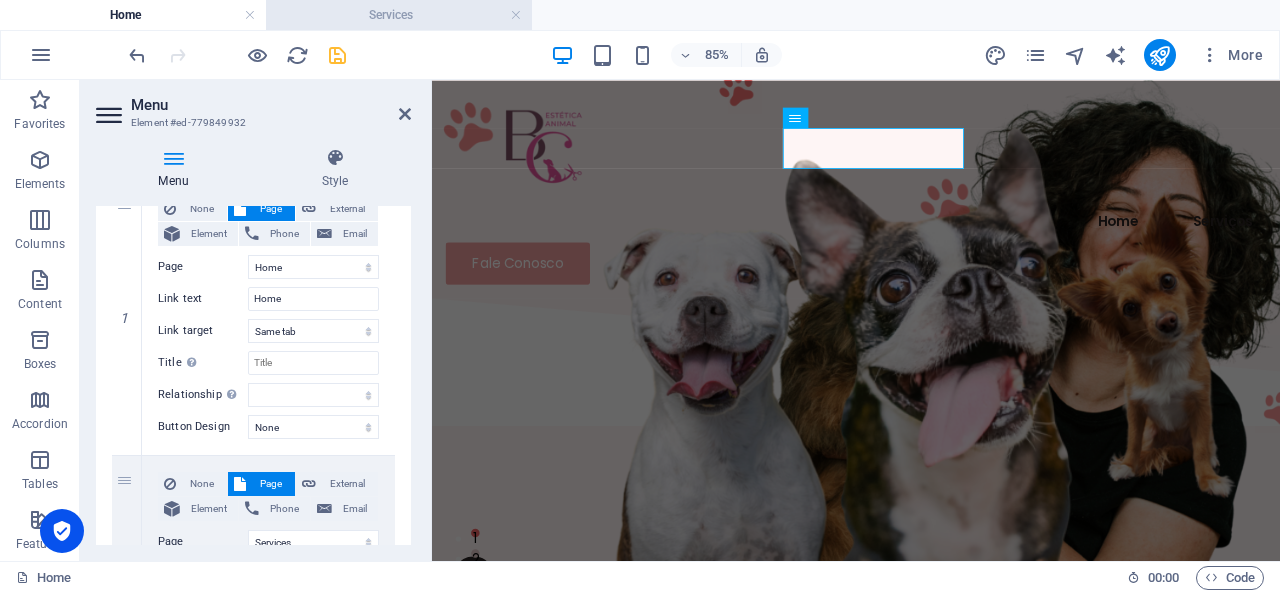 scroll, scrollTop: 155, scrollLeft: 0, axis: vertical 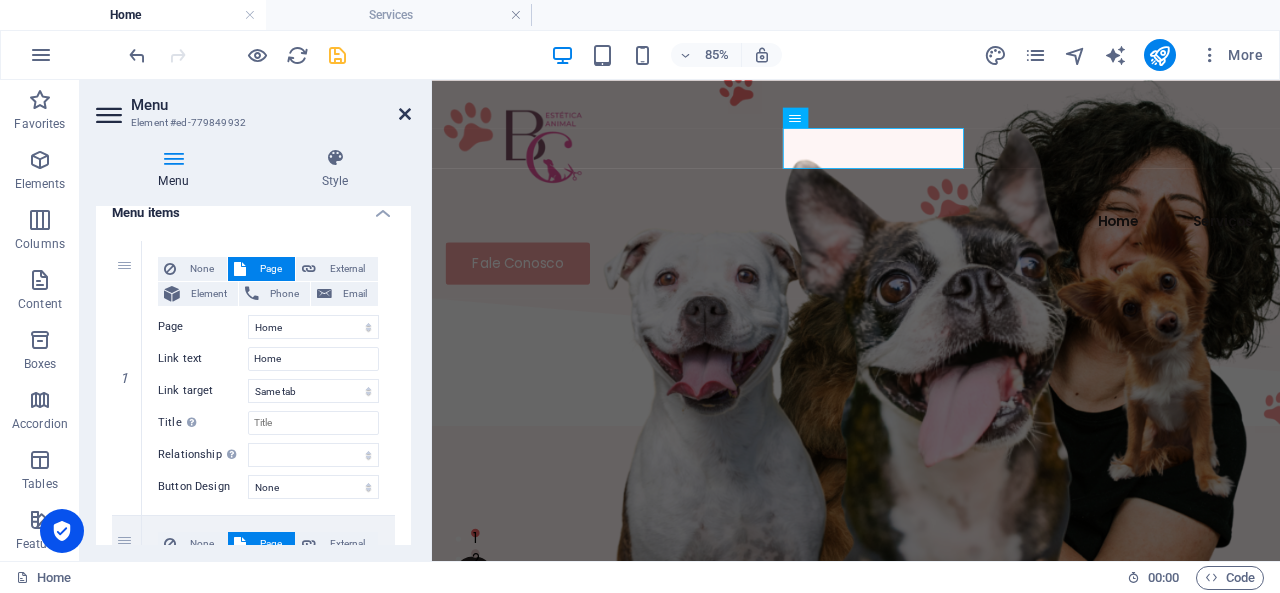 click at bounding box center (405, 114) 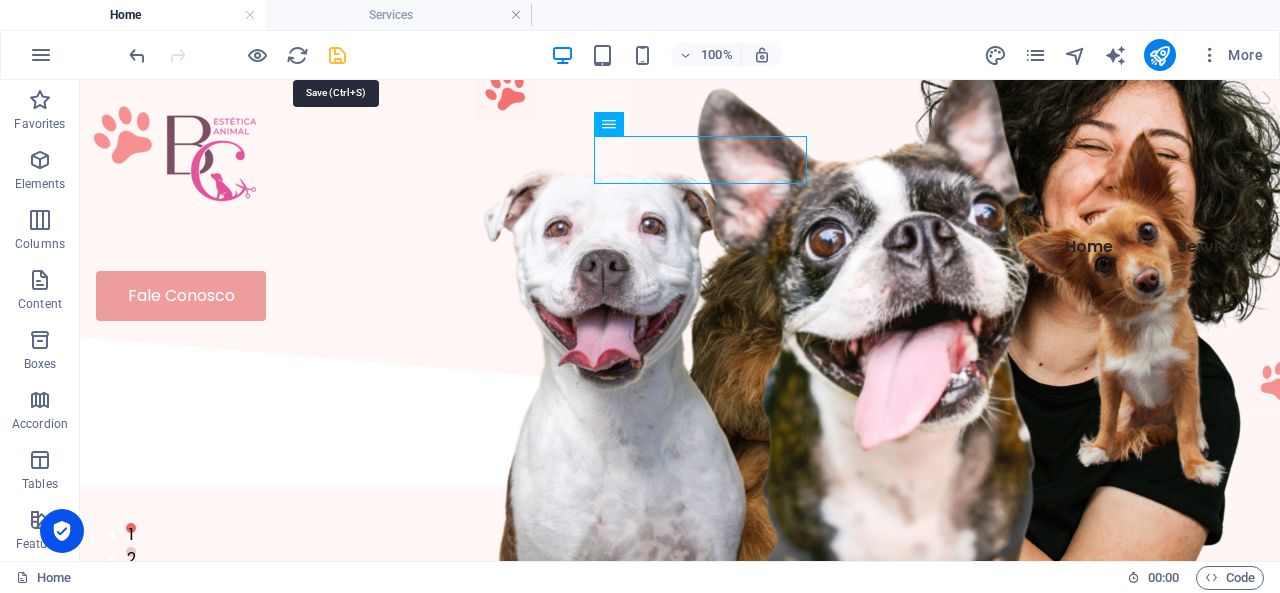 click at bounding box center [337, 55] 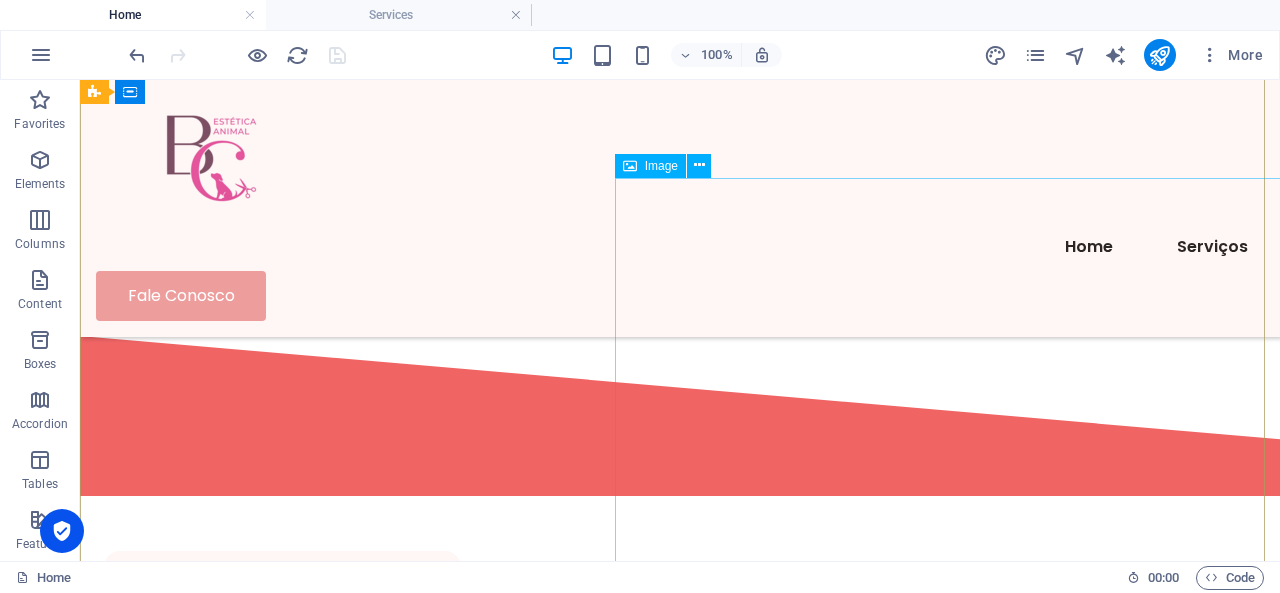 scroll, scrollTop: 200, scrollLeft: 0, axis: vertical 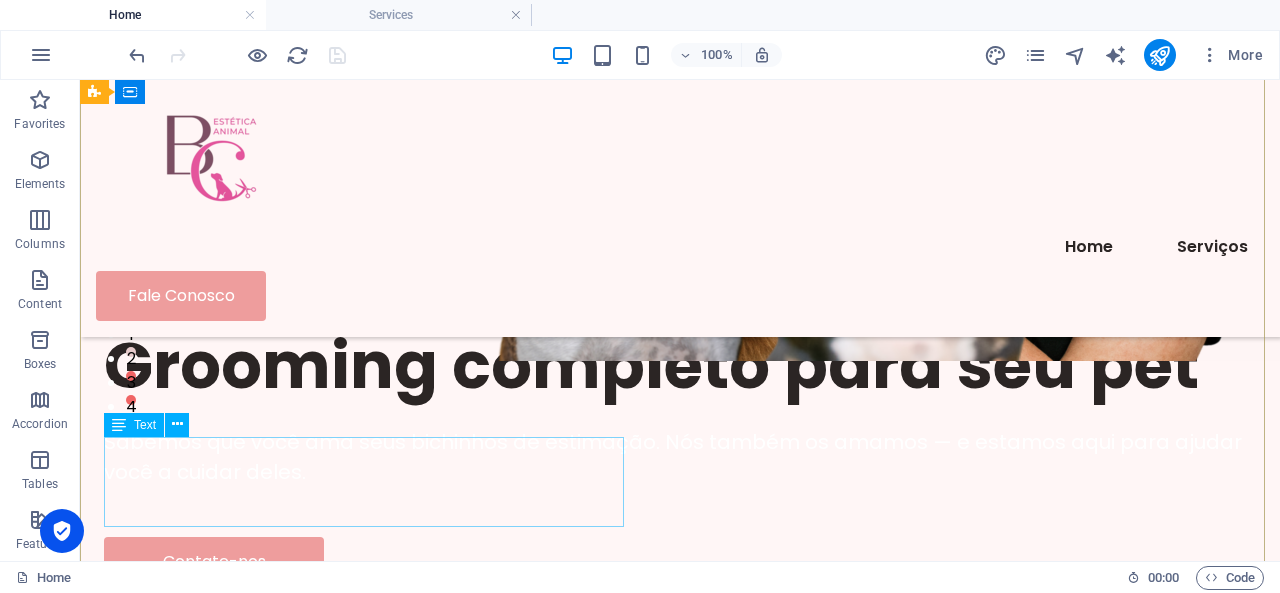 click on "Sabemos que você ama seus bichinhos de estimação. Nós também os amamos — e estamos aqui para ajudar você a cuidar deles." at bounding box center [680, 457] 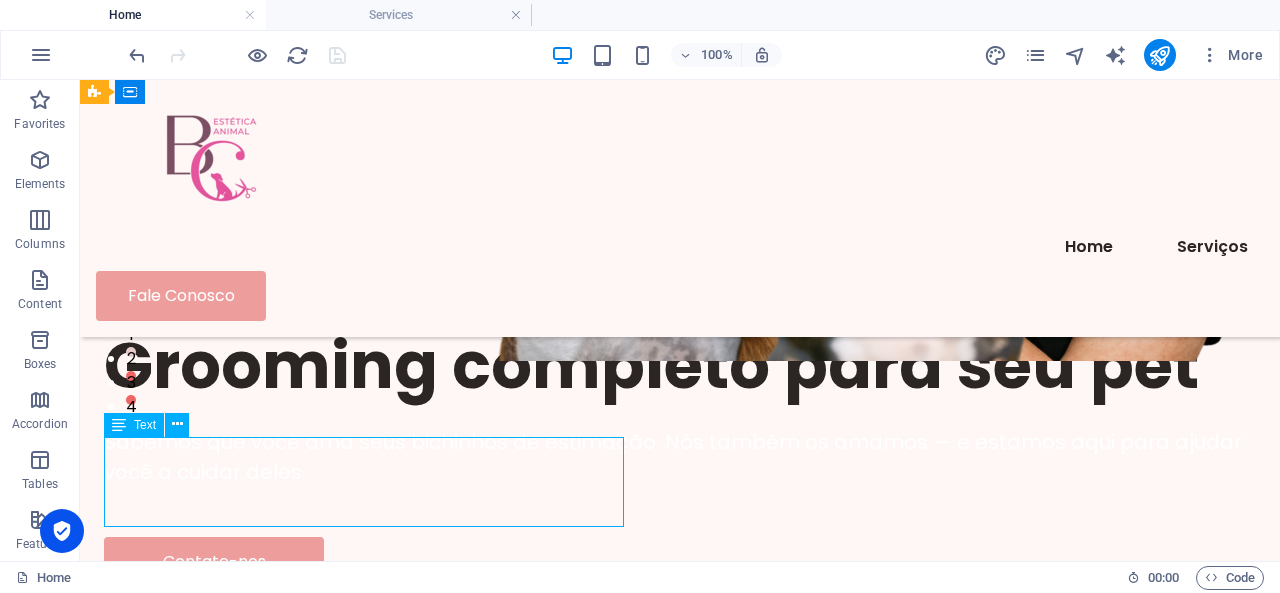 click on "Sabemos que você ama seus bichinhos de estimação. Nós também os amamos — e estamos aqui para ajudar você a cuidar deles." at bounding box center (680, 457) 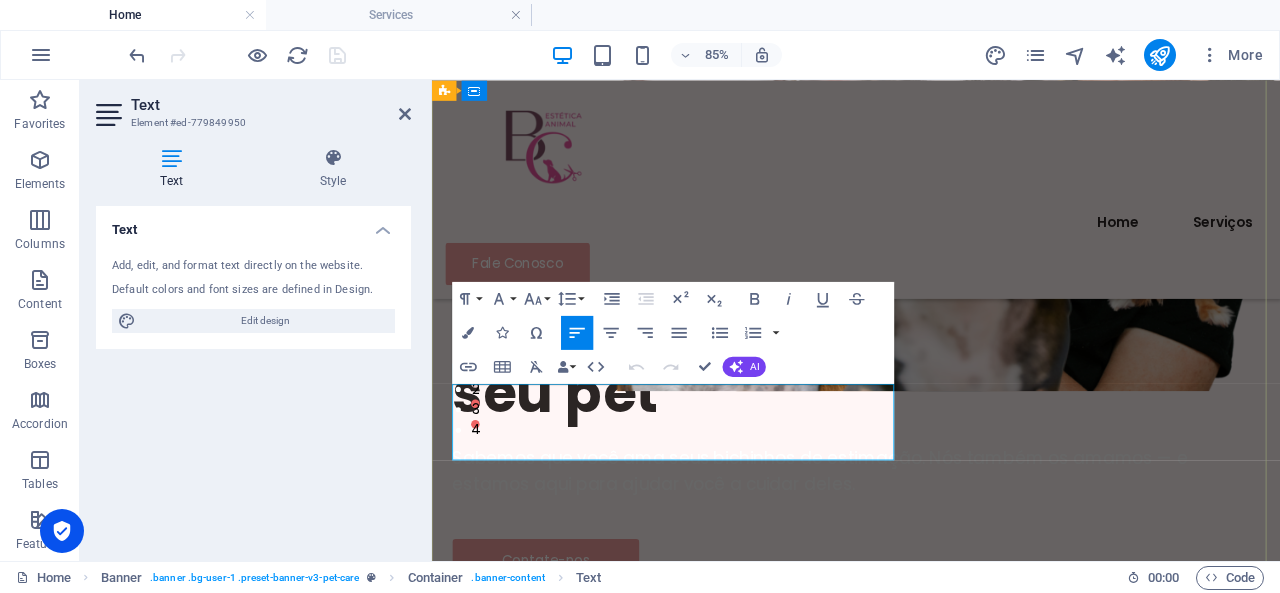 click on "Sabemos que você ama seus bichinhos de estimação. Nós também os amamos — e estamos aqui para ajudar você a cuidar deles." at bounding box center [889, 540] 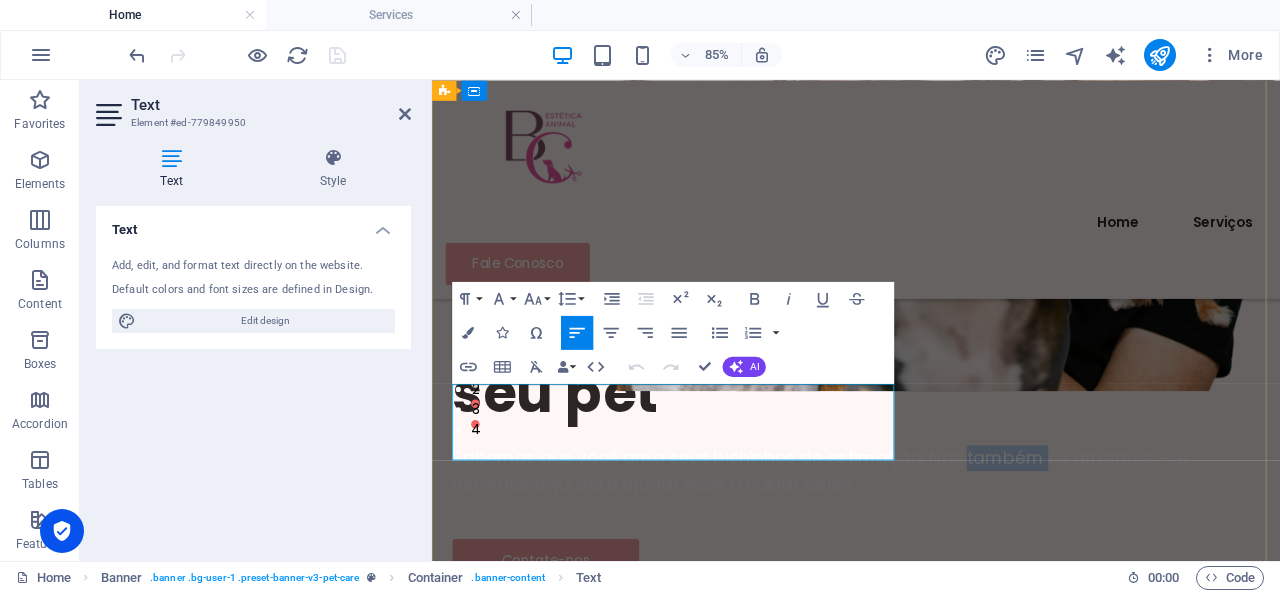 click on "Sabemos que você ama seus bichinhos de estimação. Nós também os amamos — e estamos aqui para ajudar você a cuidar deles." at bounding box center (889, 540) 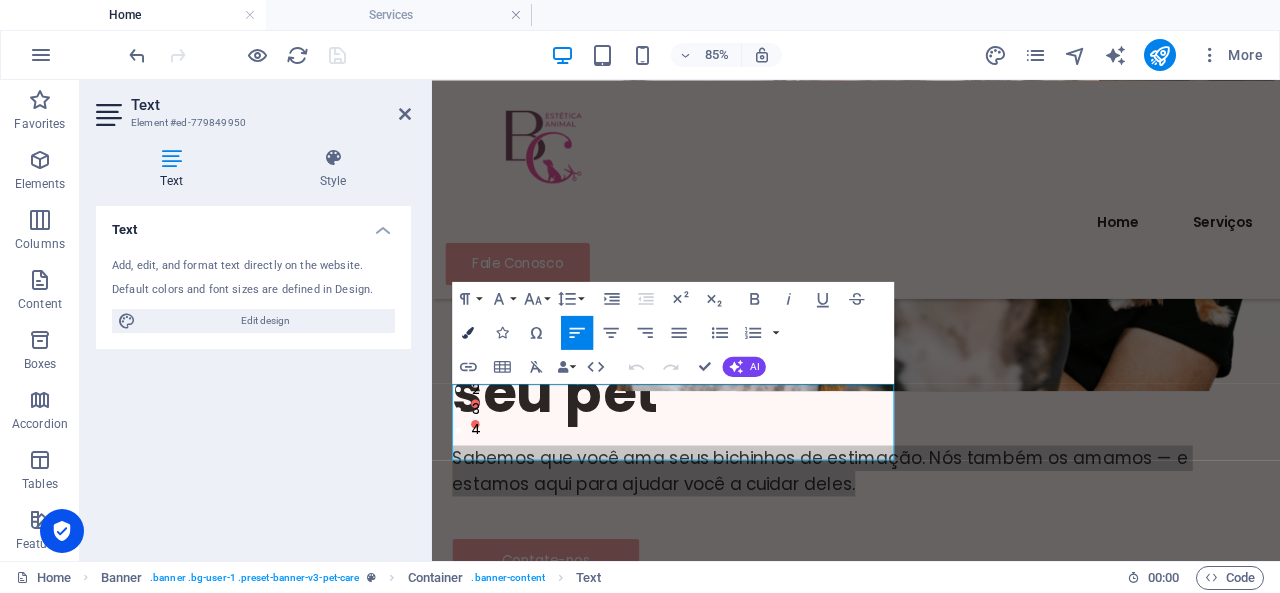 click at bounding box center (469, 332) 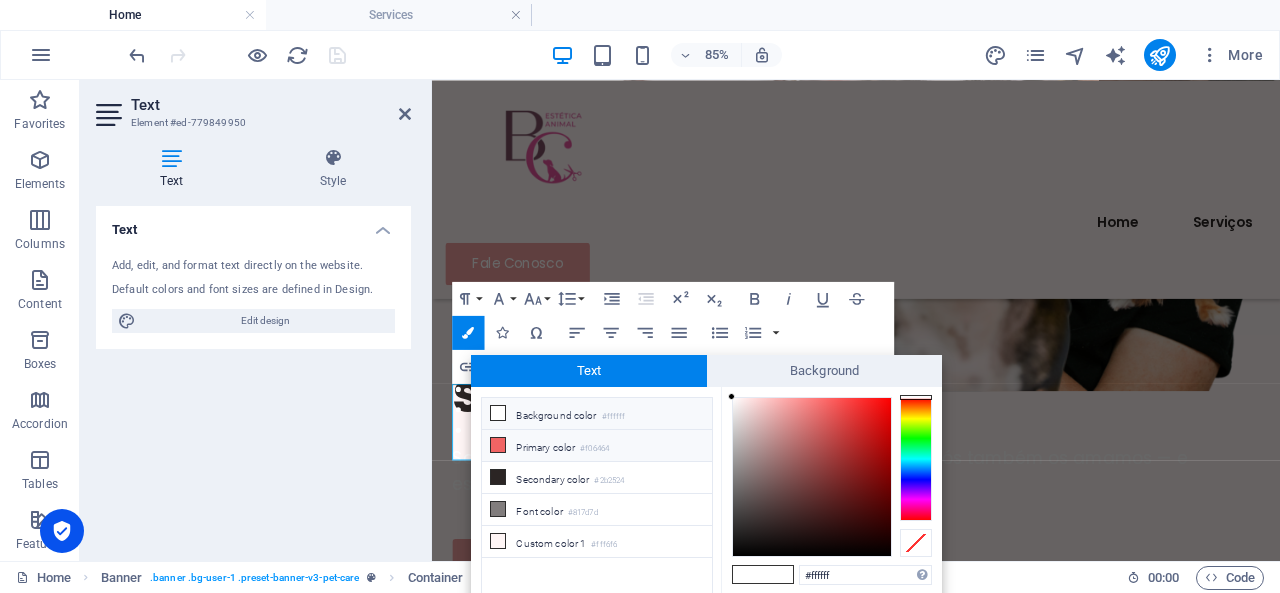 click at bounding box center [498, 445] 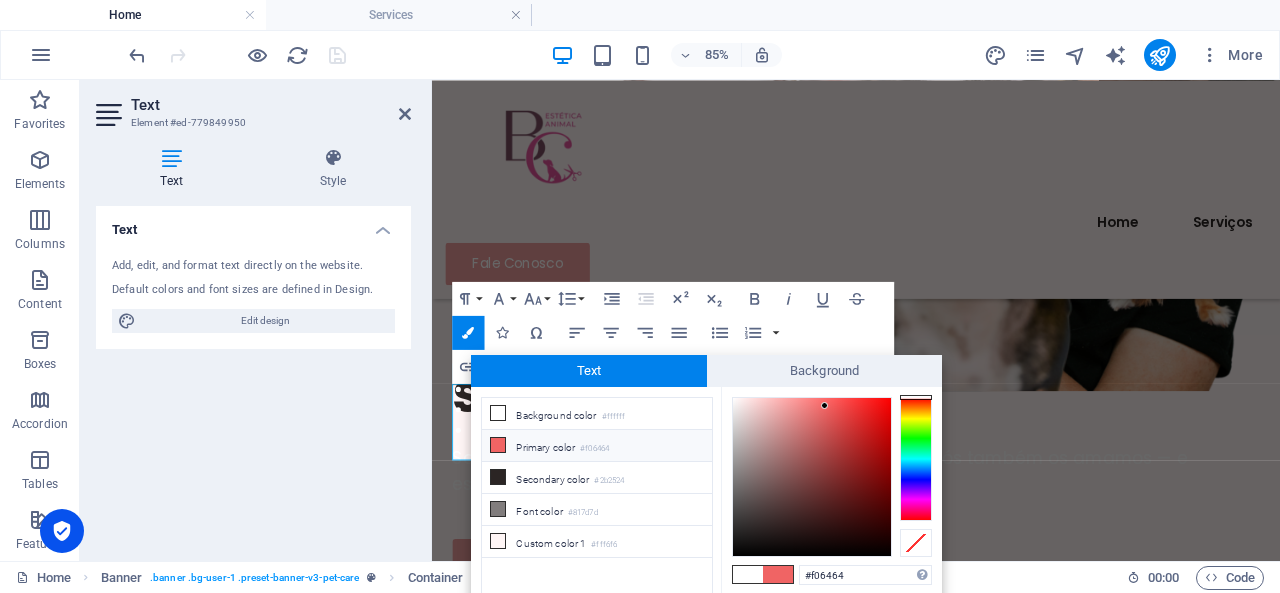 click on "85% More" at bounding box center (698, 55) 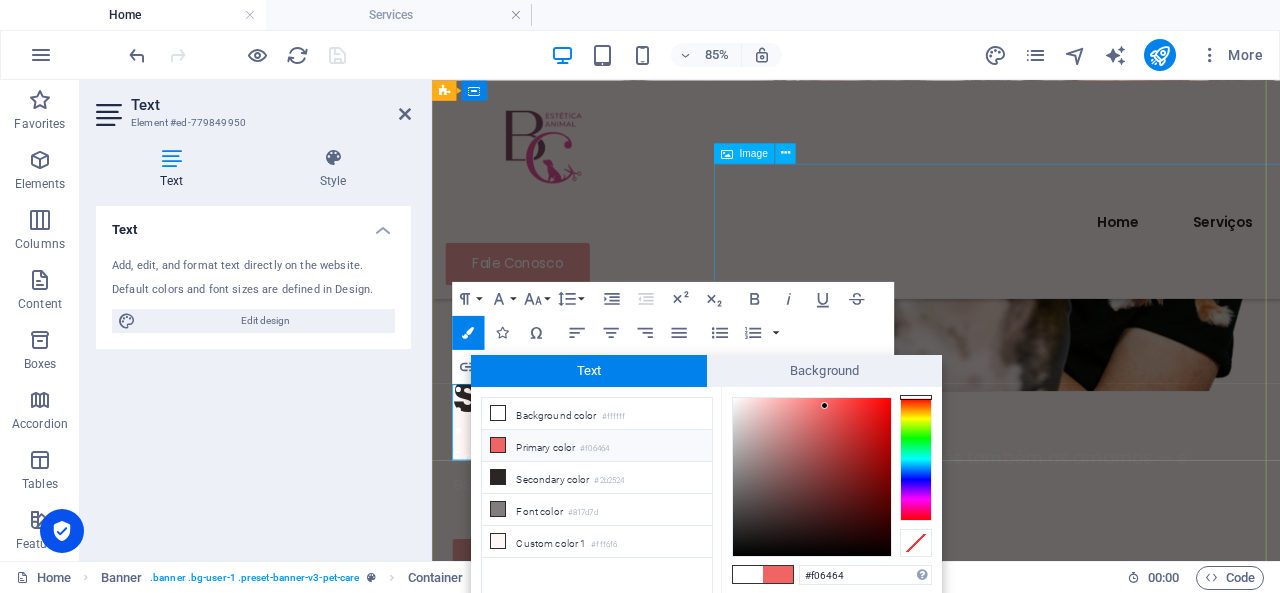 click at bounding box center (1130, 158) 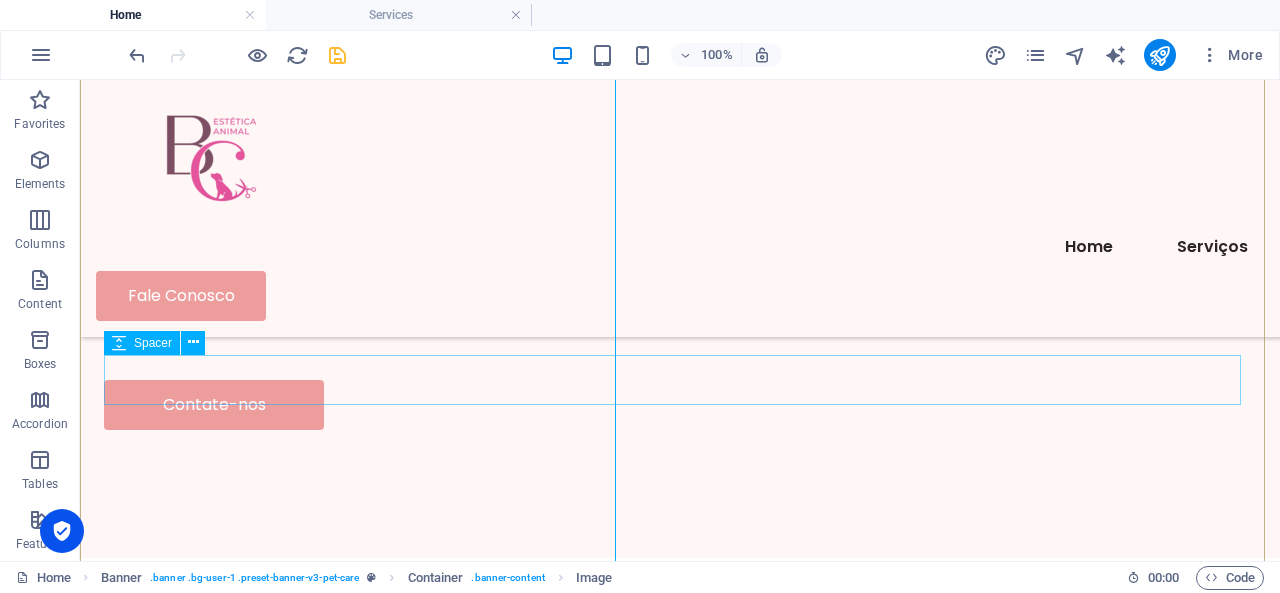 scroll, scrollTop: 400, scrollLeft: 0, axis: vertical 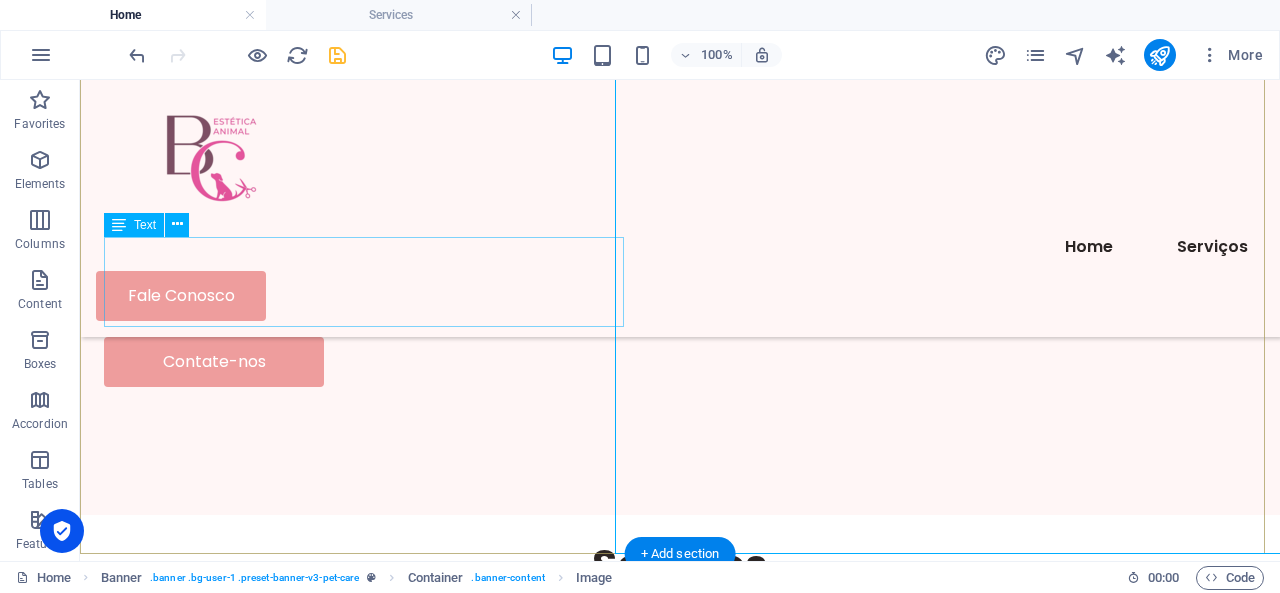click on "Sabemos que você ama seus bichinhos de estimação. Nós também os amamos — e estamos aqui para ajudar você a cuidar deles." at bounding box center (680, 257) 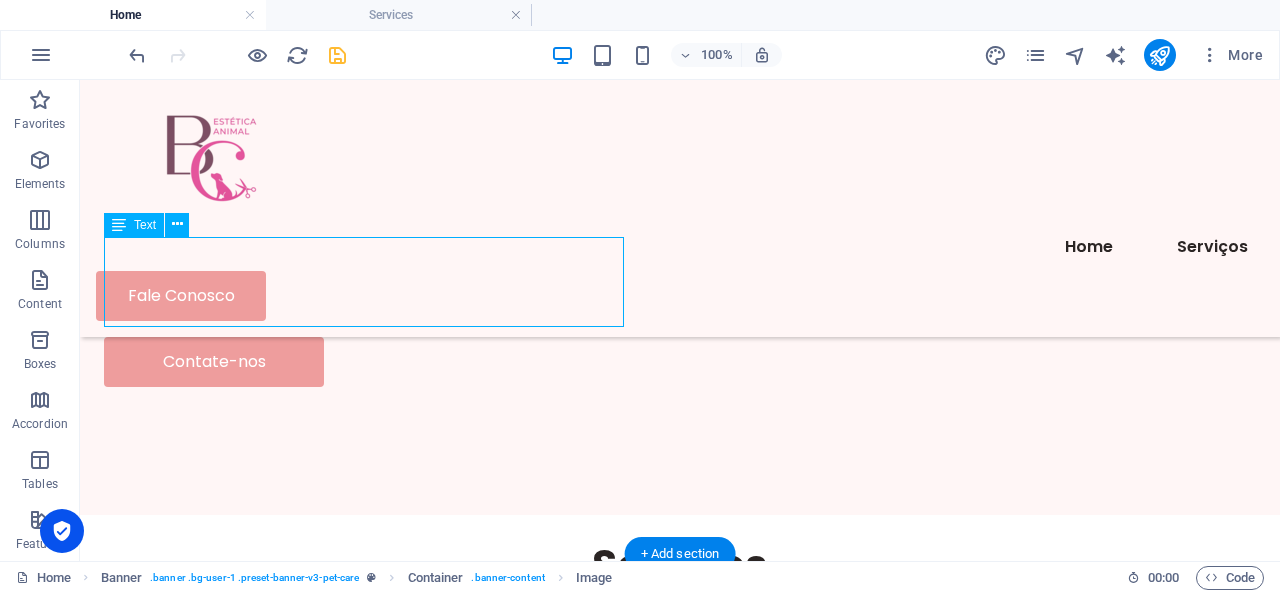 click on "Sabemos que você ama seus bichinhos de estimação. Nós também os amamos — e estamos aqui para ajudar você a cuidar deles." at bounding box center (680, 257) 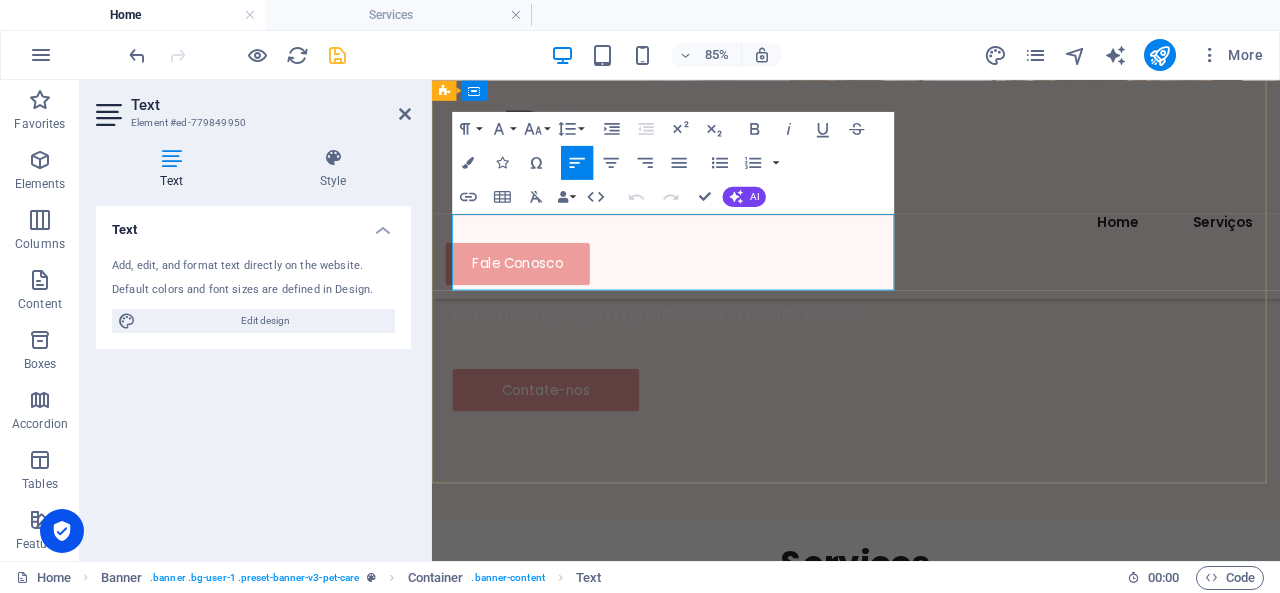click on "Sabemos que você ama seus bichinhos de estimação. Nós também os amamos — e estamos aqui para ajudar você a cuidar deles." at bounding box center [889, 340] 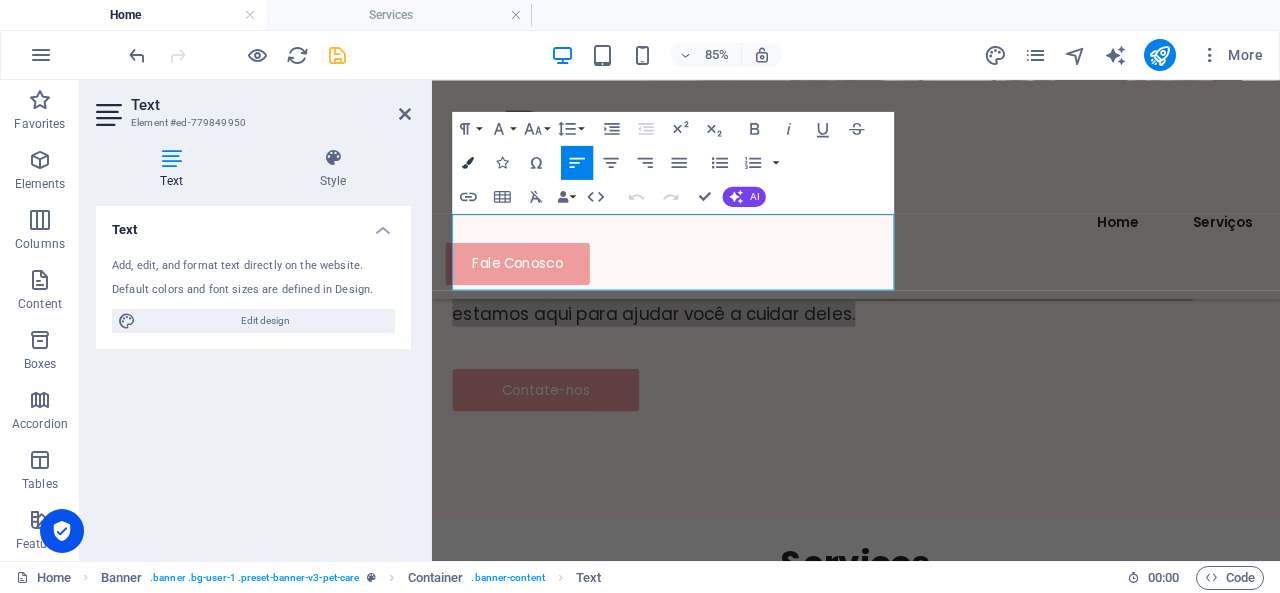 click on "Colors" at bounding box center (468, 162) 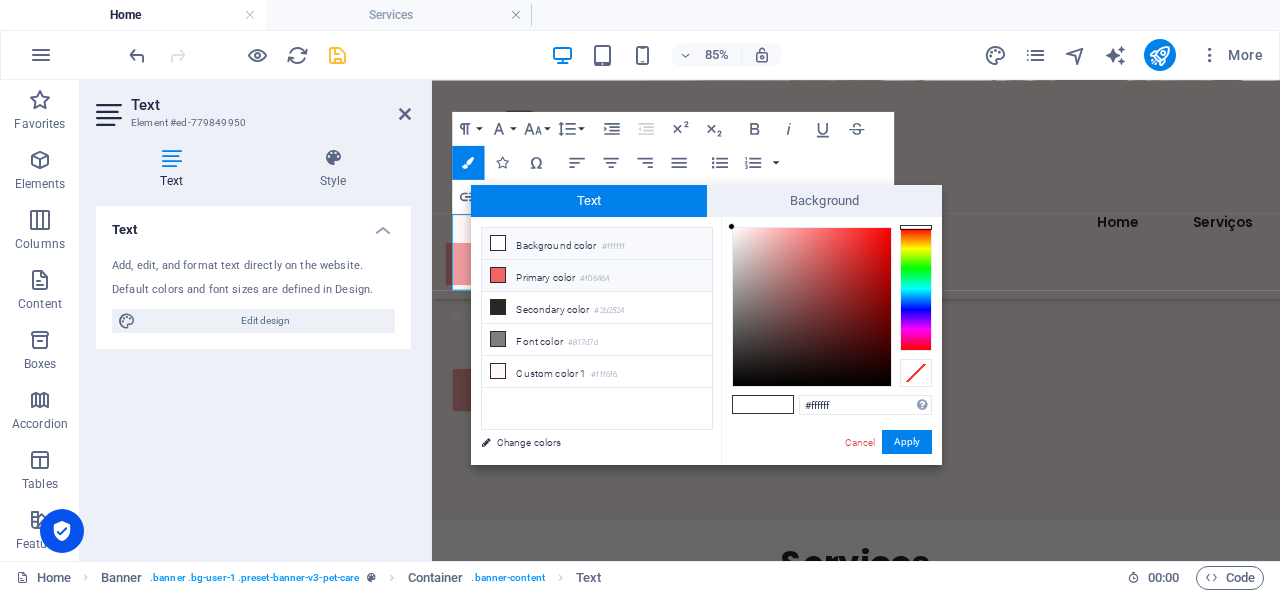 click at bounding box center [498, 275] 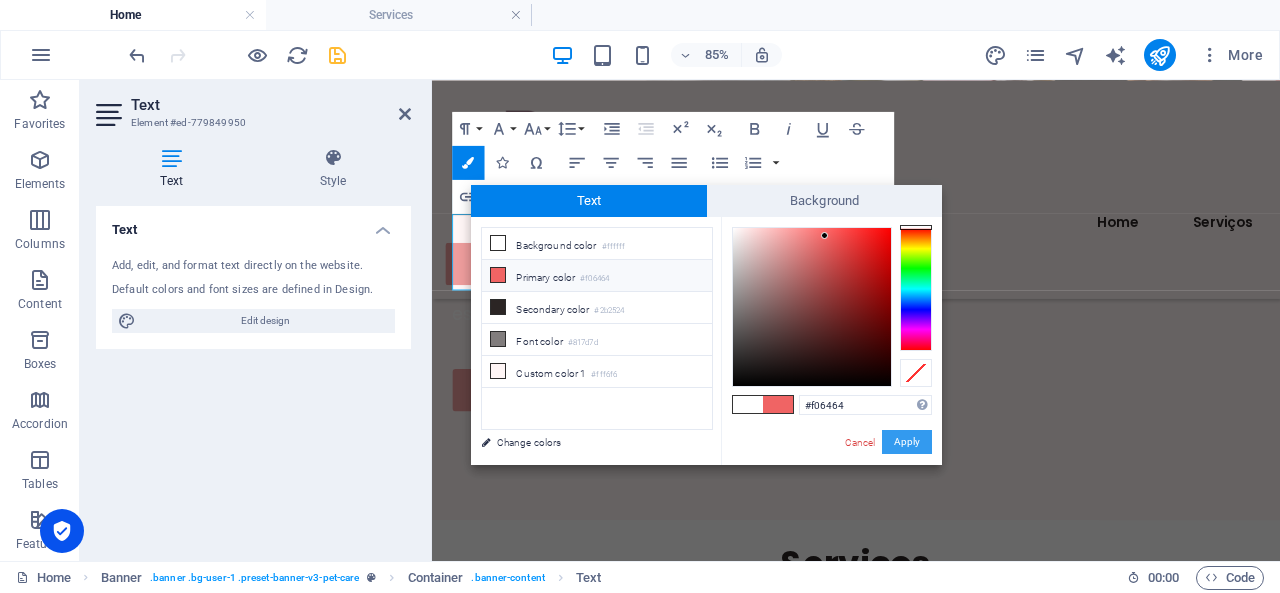 click on "Apply" at bounding box center (907, 442) 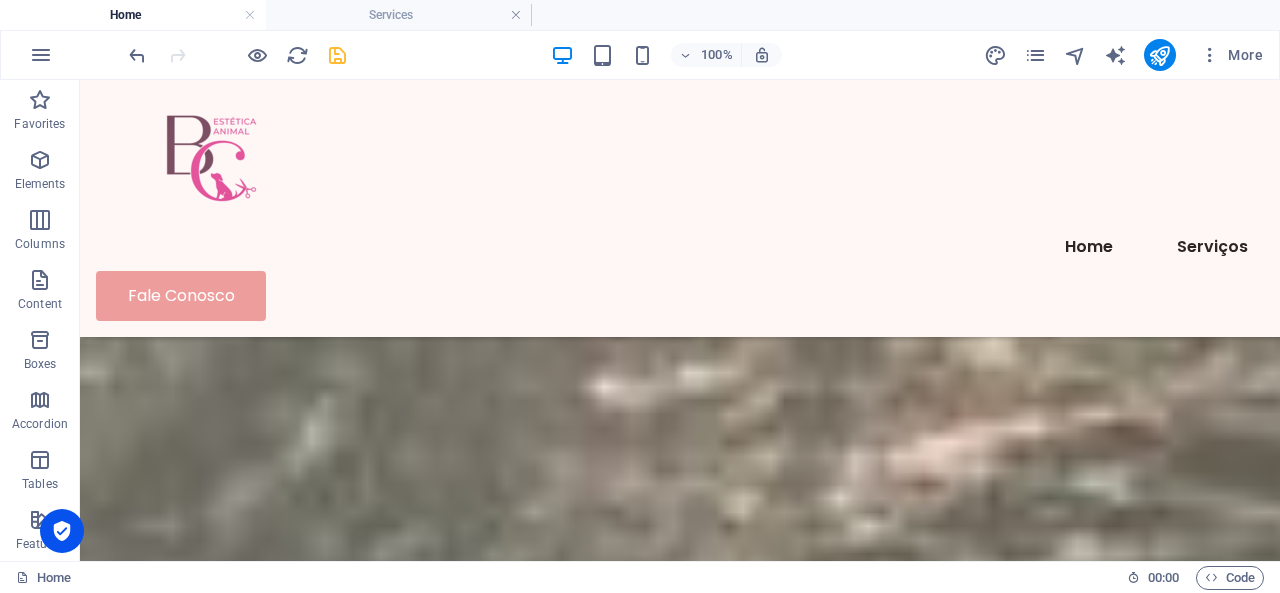 scroll, scrollTop: 6500, scrollLeft: 0, axis: vertical 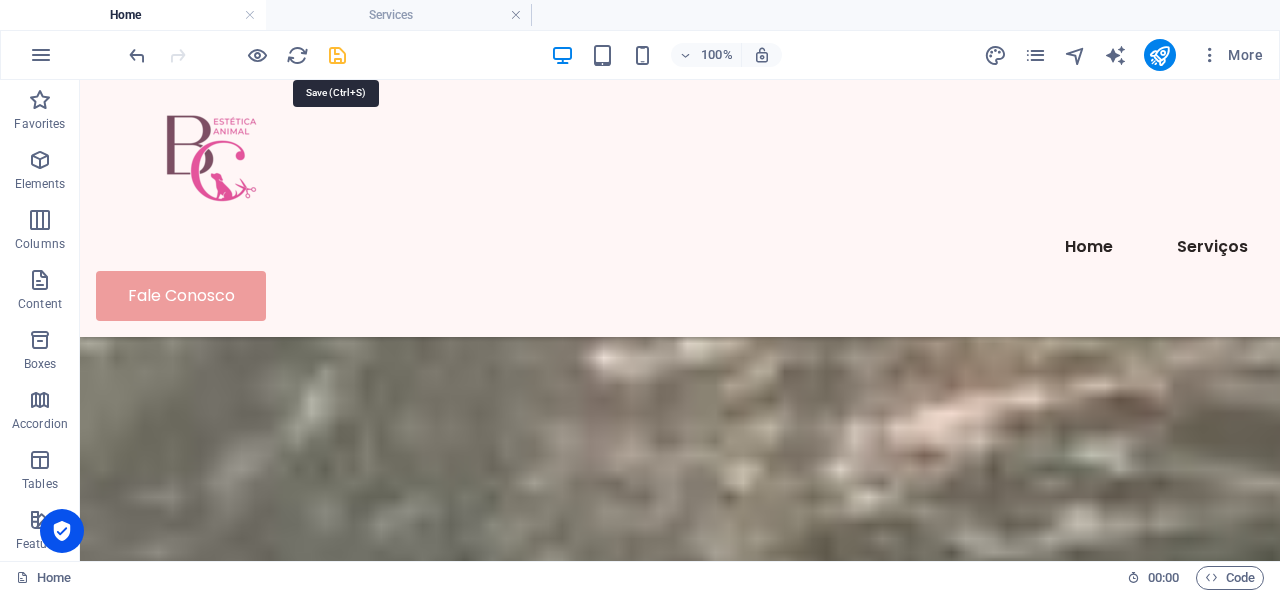 click at bounding box center (337, 55) 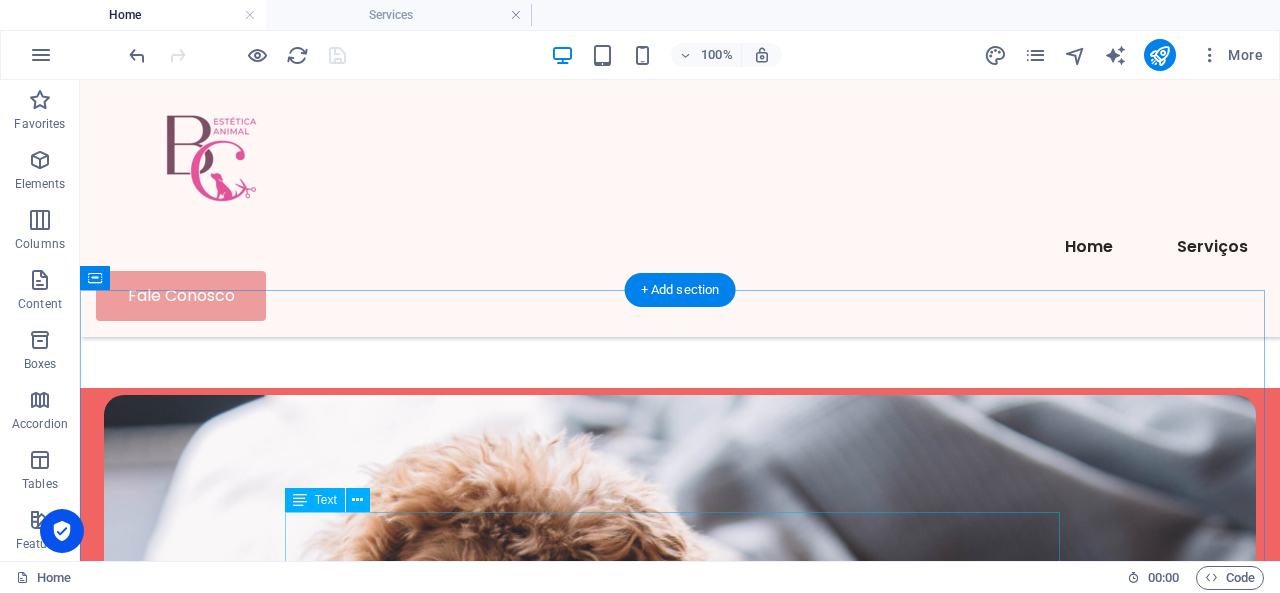 scroll, scrollTop: 3230, scrollLeft: 0, axis: vertical 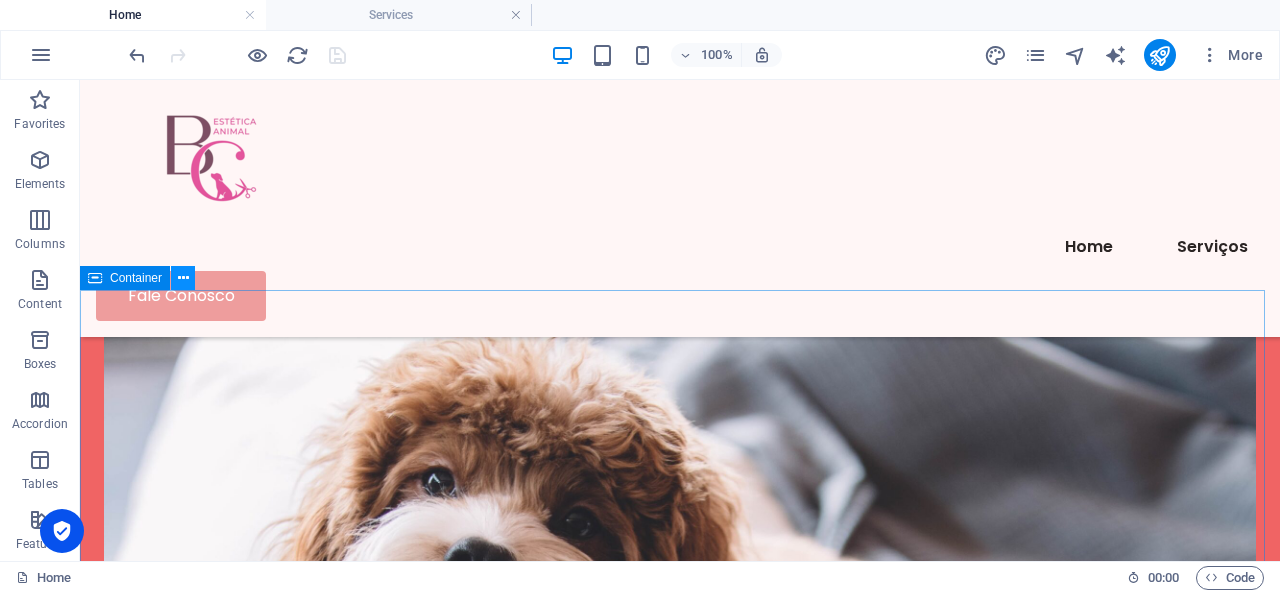 click at bounding box center [183, 278] 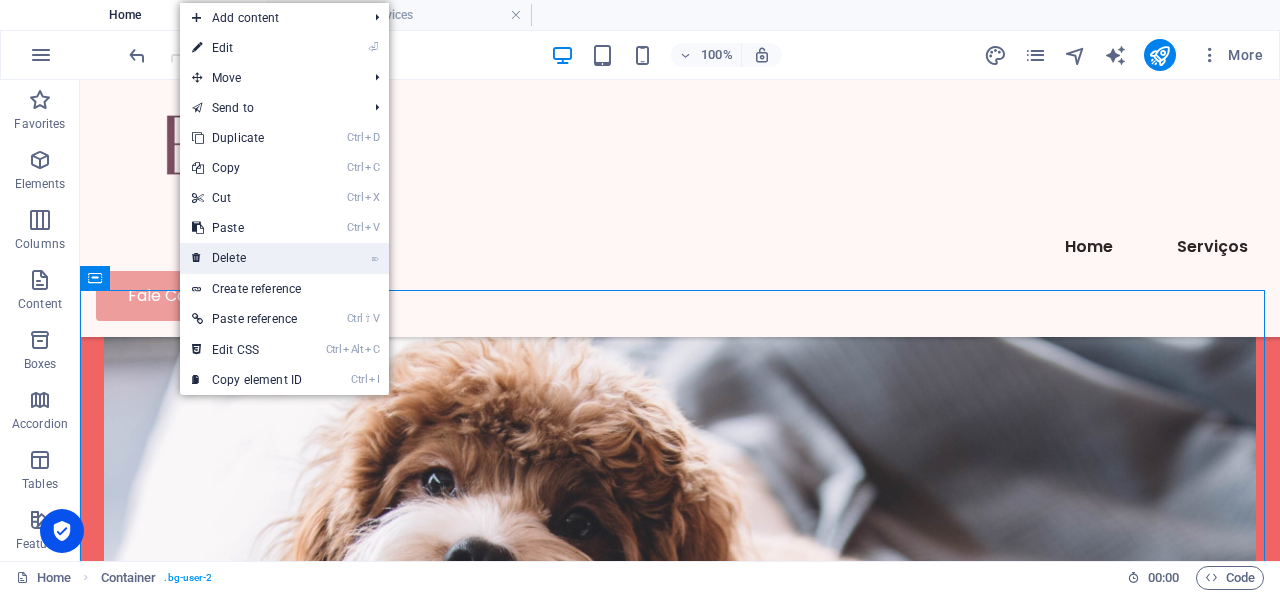 click on "⌦  Delete" at bounding box center (247, 258) 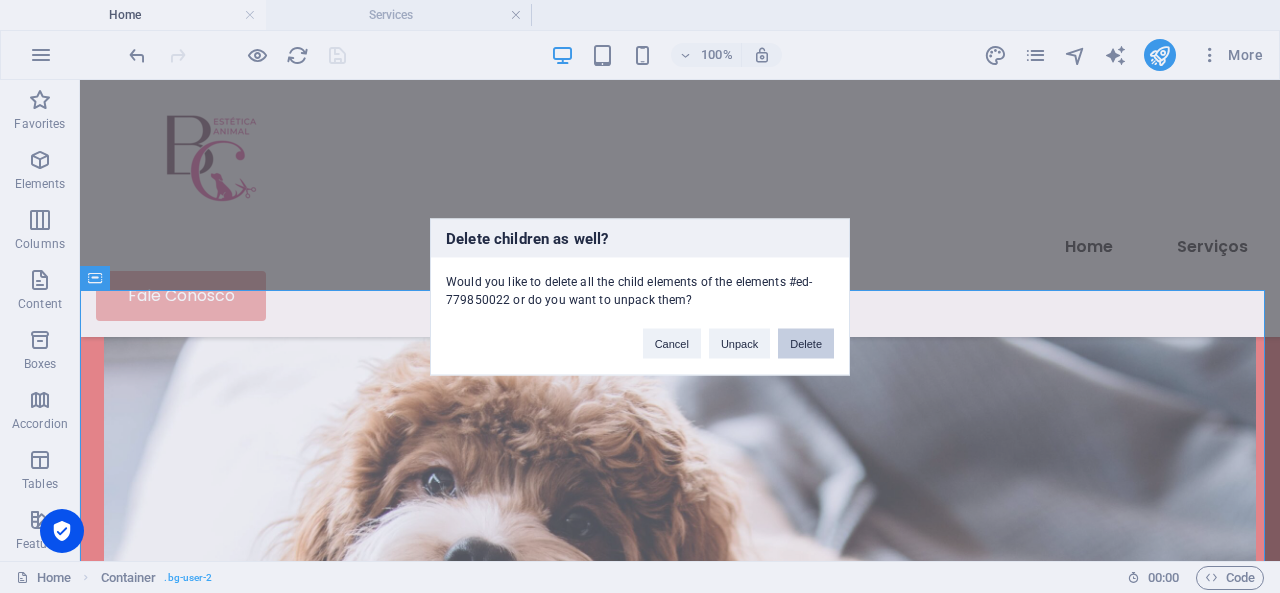click on "Delete" at bounding box center [806, 343] 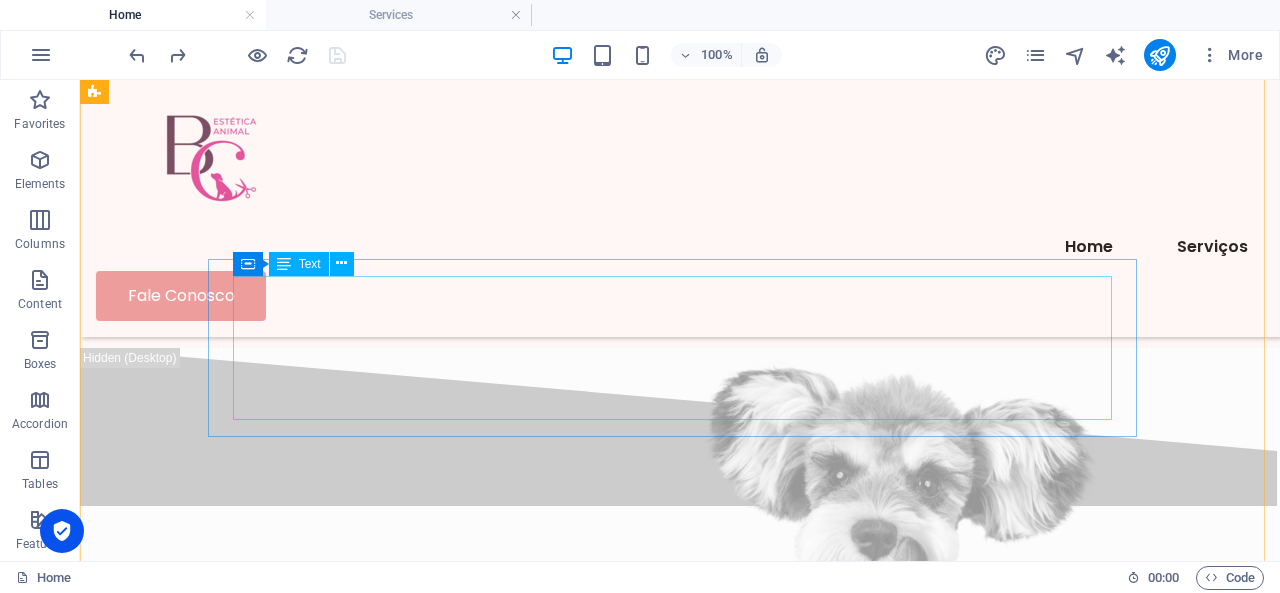 scroll, scrollTop: 5649, scrollLeft: 0, axis: vertical 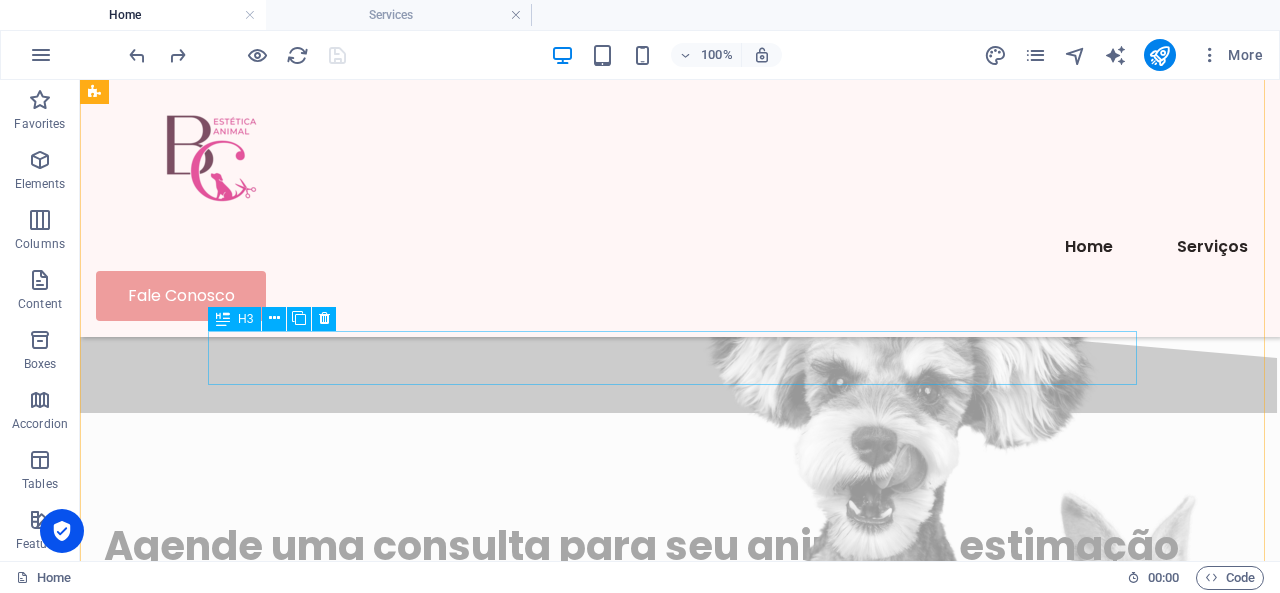 click on "Qual a formação e ritmo de experiência da equipe?" at bounding box center [680, 26571] 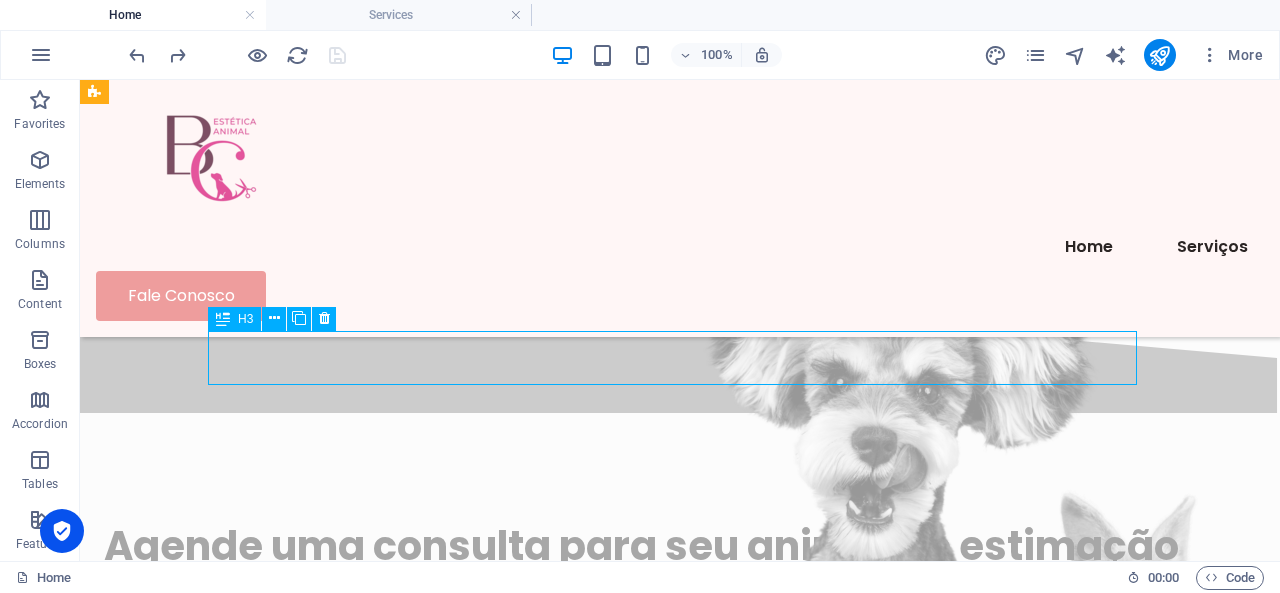 click on "Qual a formação e ritmo de experiência da equipe?" at bounding box center (680, 26571) 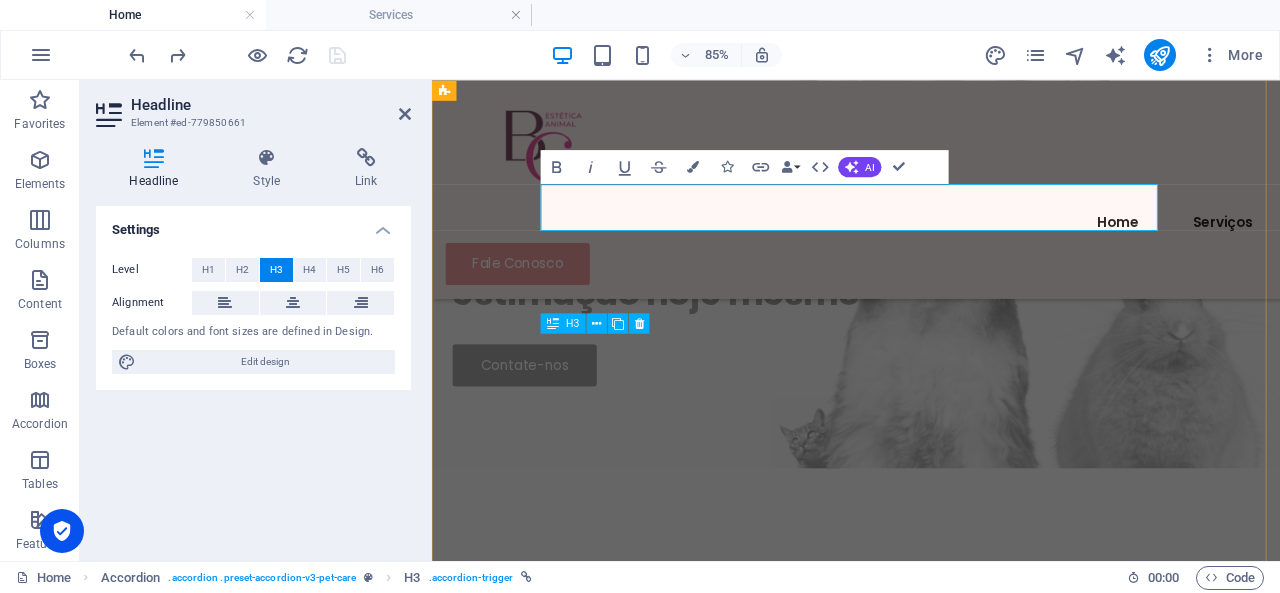 scroll, scrollTop: 6011, scrollLeft: 0, axis: vertical 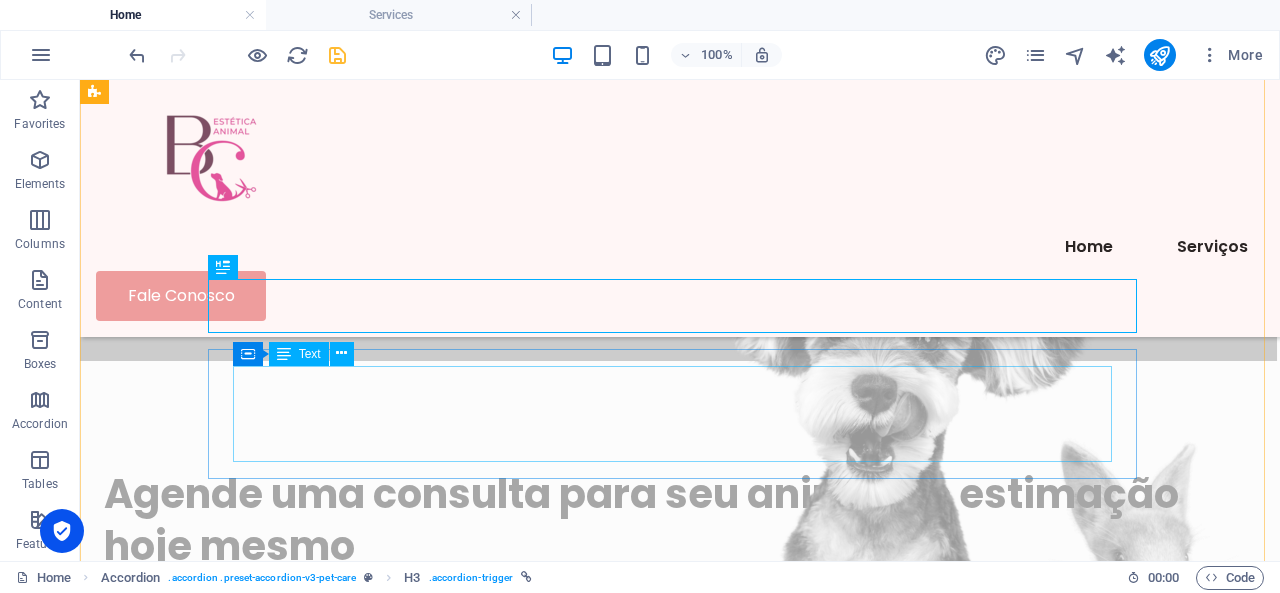 click on "Lorem ipsum dolor sit amet, consectetur adipisicing elit. Maiores ipsum repellat minus nihil. Labore, delectus, nam dignissimos ea repudiandae minima voluptatum magni pariatur possimus quia acusamus harum facilis corporis animi nisi. Enim, pariatur, impedit quia repellat harum ipsam laboriosam voluptas dicta illum nisi obcaecati reprehenderit quis placeat recusandae tenetur aperiam." at bounding box center (680, 26627) 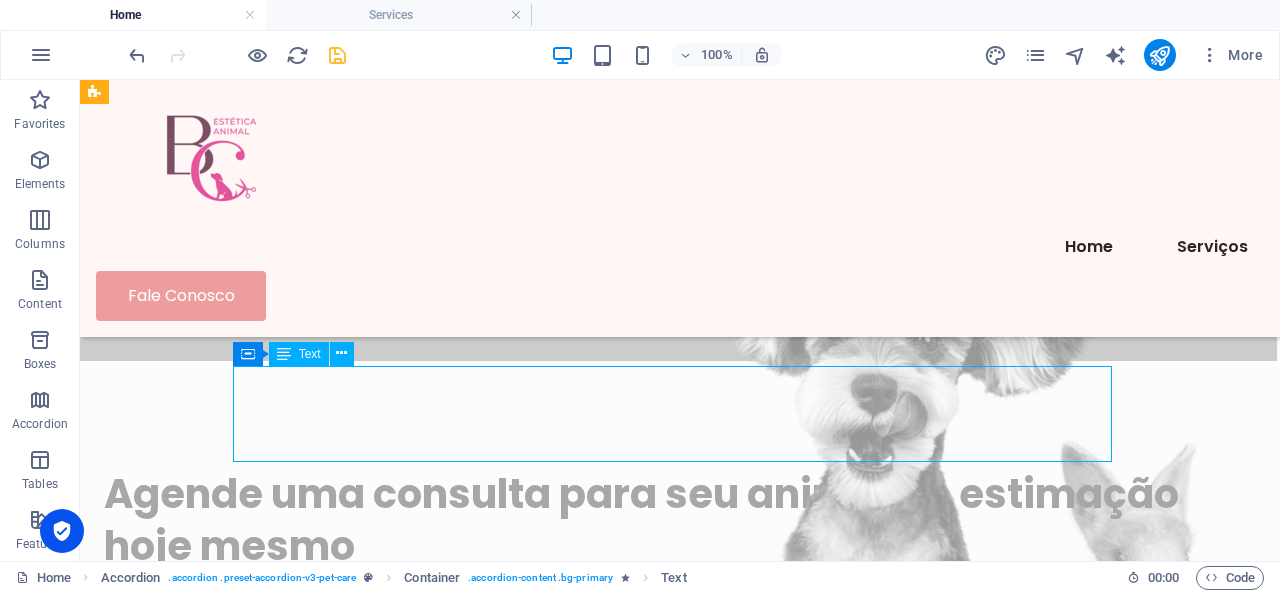 click on "Lorem ipsum dolor sit amet, consectetur adipisicing elit. Maiores ipsum repellat minus nihil. Labore, delectus, nam dignissimos ea repudiandae minima voluptatum magni pariatur possimus quia acusamus harum facilis corporis animi nisi. Enim, pariatur, impedit quia repellat harum ipsam laboriosam voluptas dicta illum nisi obcaecati reprehenderit quis placeat recusandae tenetur aperiam." at bounding box center [680, 26627] 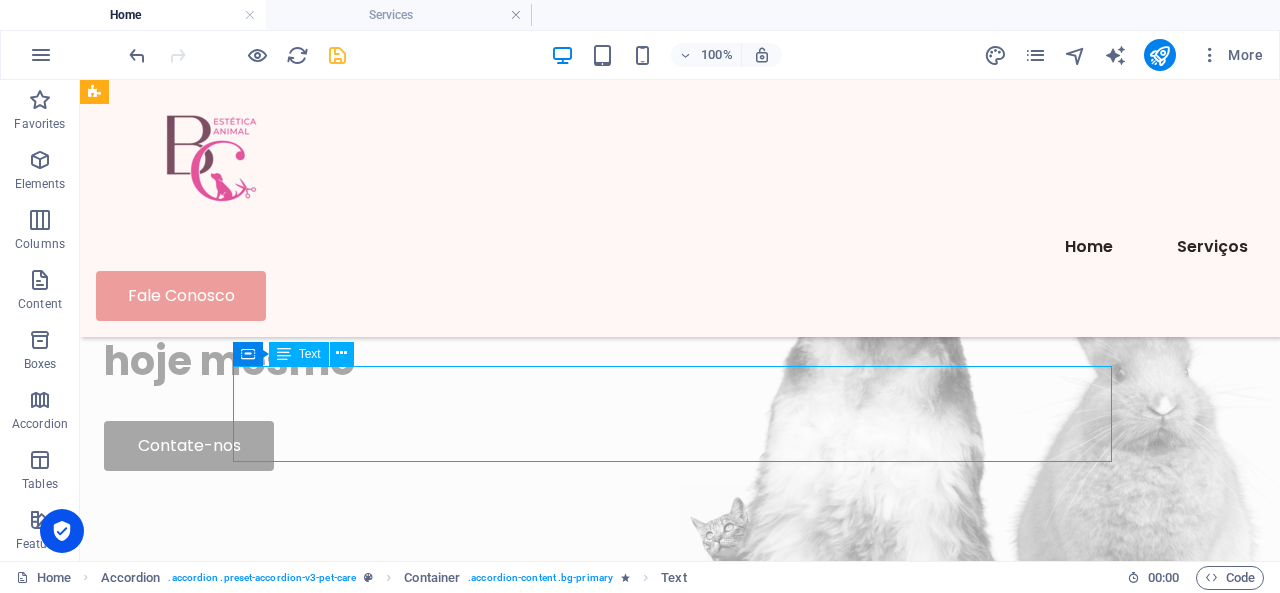 scroll, scrollTop: 6063, scrollLeft: 0, axis: vertical 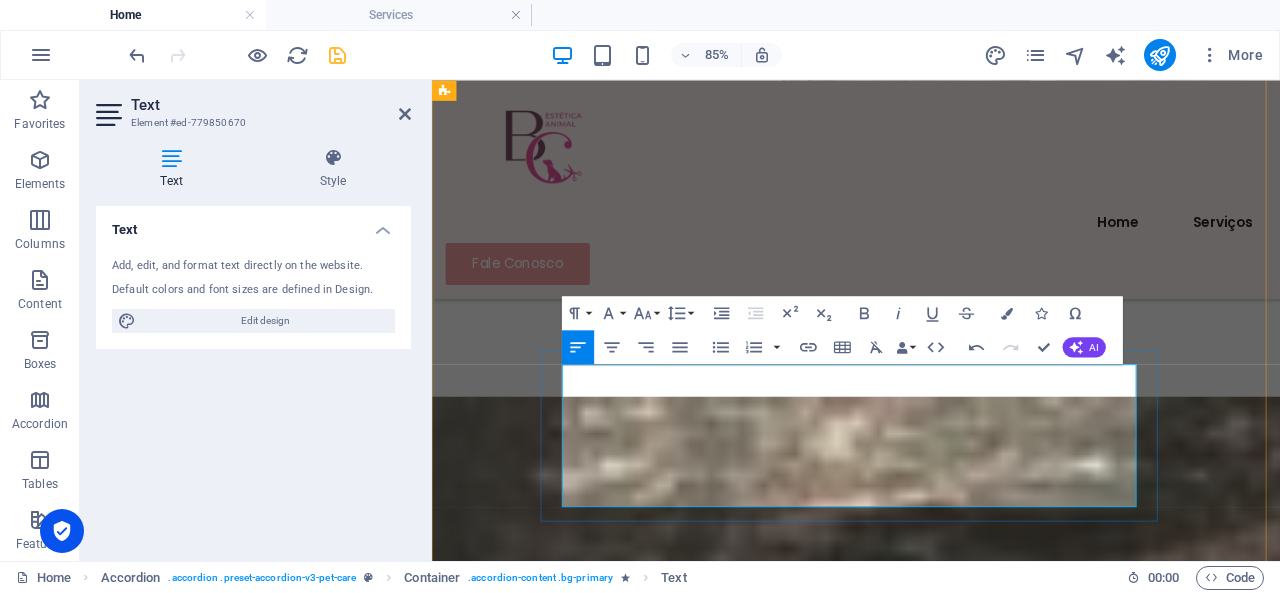 click on "Claro que sim, pode acompanhar! 😊 No entanto, é importante destacar que, caso o cão fique muito agitado com a sua presença, o ideal é que confie em nós e deixe o seu patudo connosco para realizarmos o procedimento com mais segurança e tranquilidade. Utilizamos ferramentas como tesouras e lâminas, que requerem muito cuidado, e qualquer distração pode representar risco de ferimentos ou atrasos no atendimento dos outros amiguinhos agendados. A nossa prioridade é sempre o bem-estar e a segurança do seu animal." at bounding box center [931, 23015] 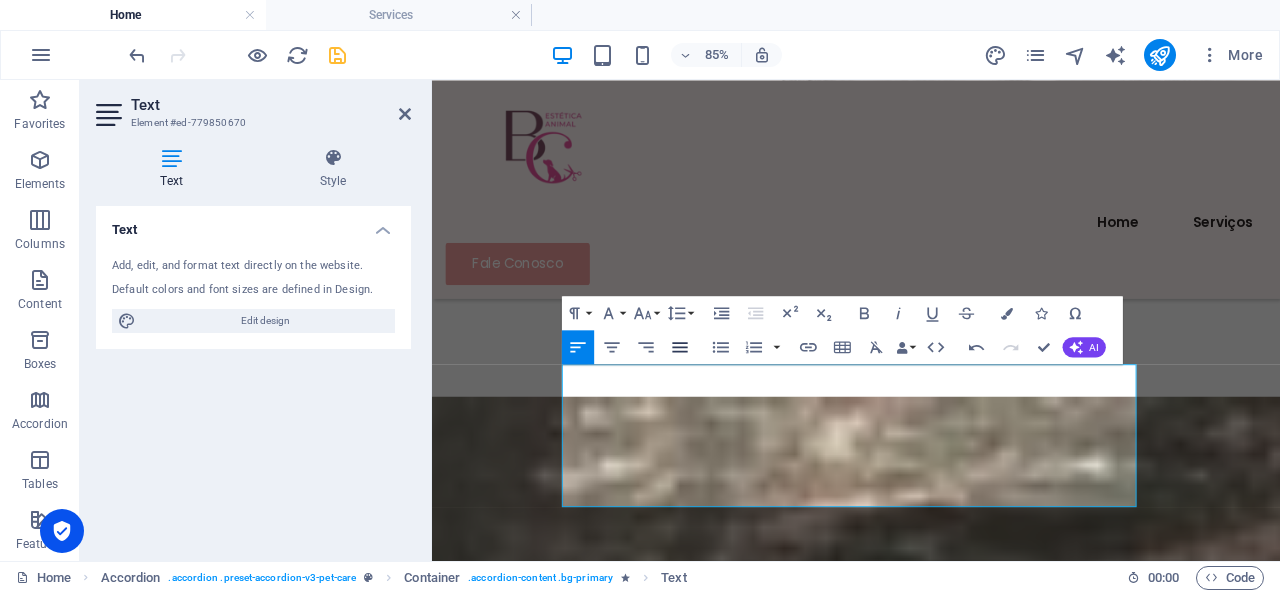 click 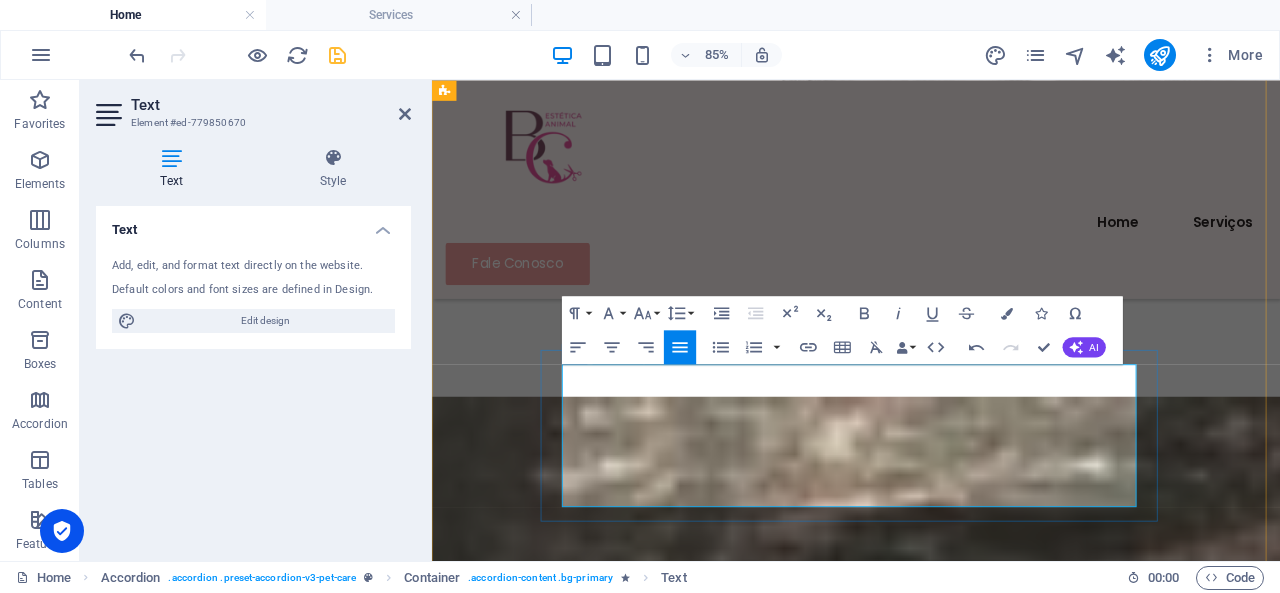 click on "Claro que sim, pode acompanhar! 😊 No entanto, é importante destacar que, caso o cão fique muito agitado com a sua presença, o ideal é que confie em nós e deixe o seu patudo connosco para realizarmos o procedimento com mais segurança e tranquilidade. Utilizamos ferramentas como tesouras e lâminas, que requerem muito cuidado, e qualquer distração pode representar risco de ferimentos ou atrasos no atendimento dos outros amiguinhos agendados. A nossa prioridade é sempre o bem-estar e a segurança do seu animal." at bounding box center [931, 23015] 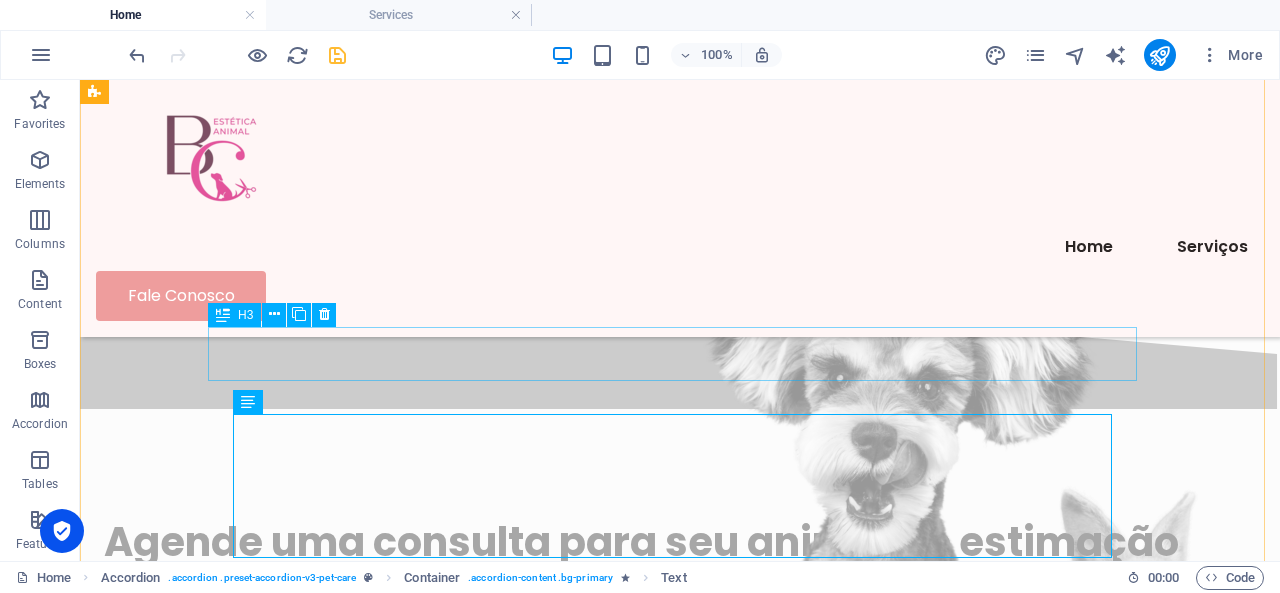 scroll, scrollTop: 5853, scrollLeft: 0, axis: vertical 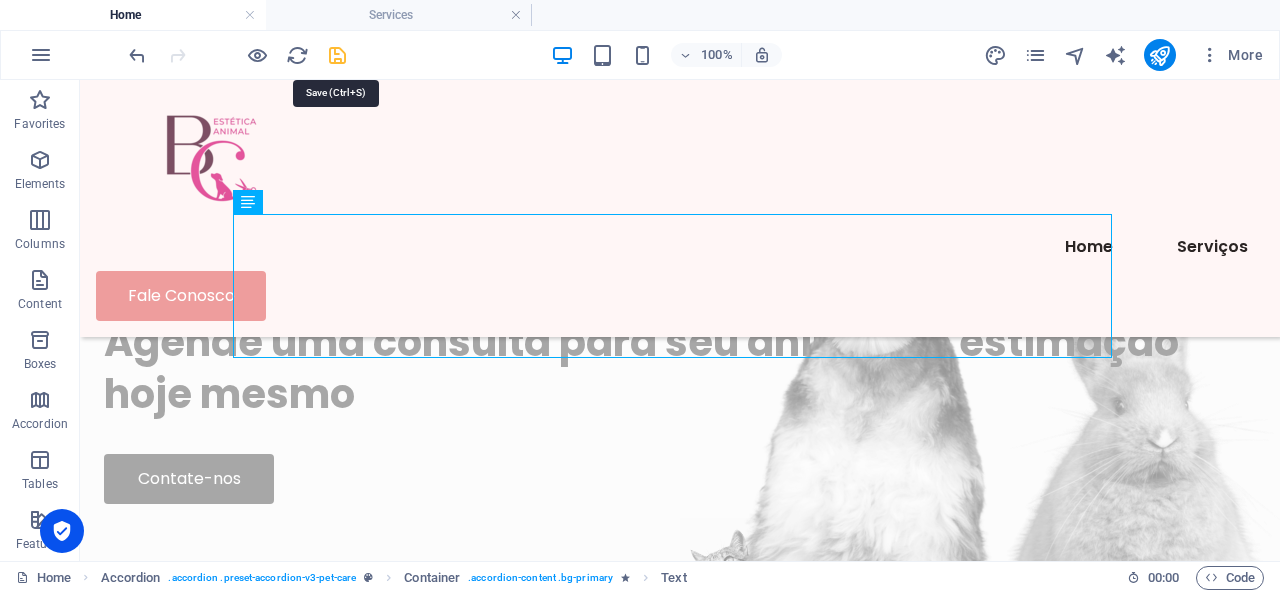 click at bounding box center (337, 55) 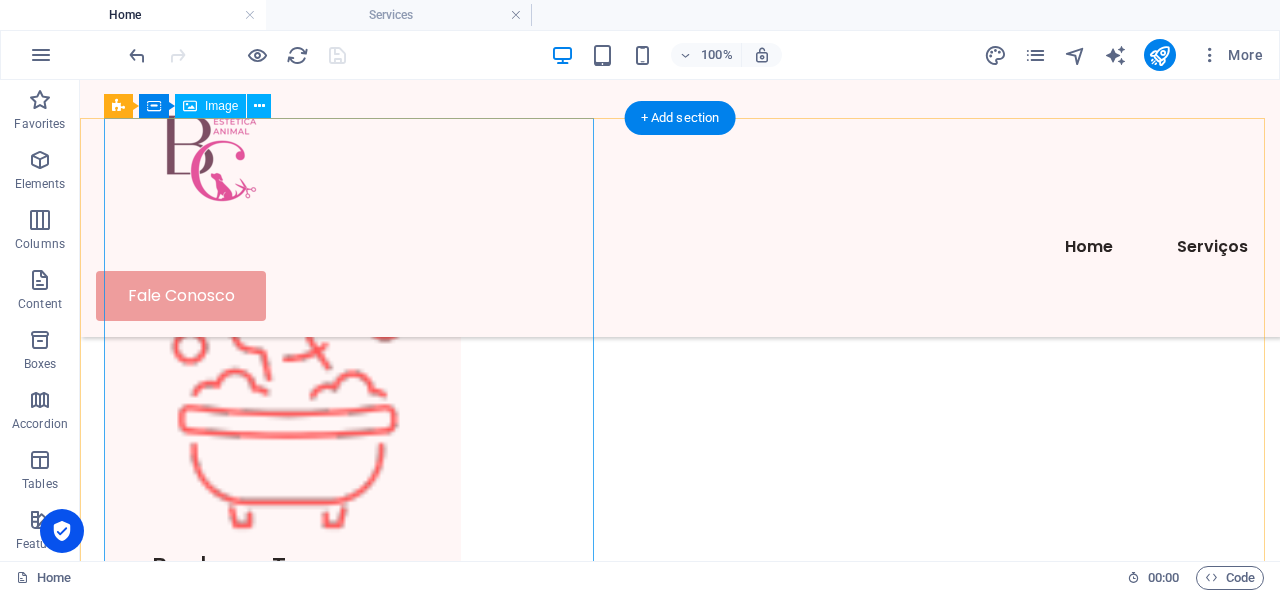 scroll, scrollTop: 1700, scrollLeft: 0, axis: vertical 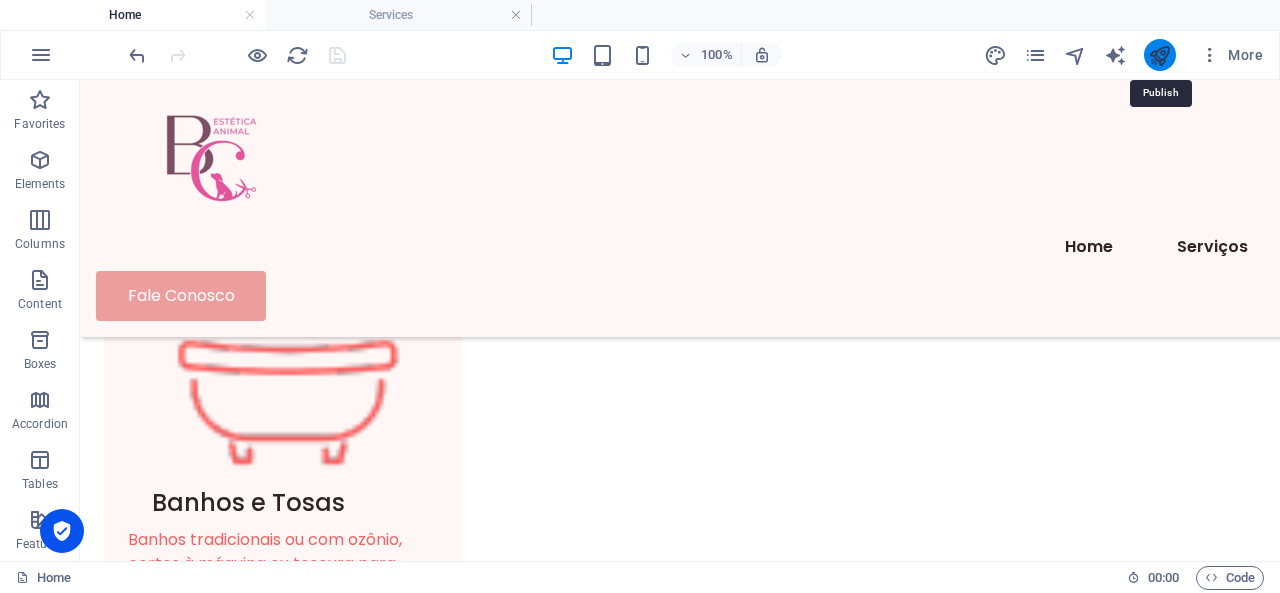 click at bounding box center [1159, 55] 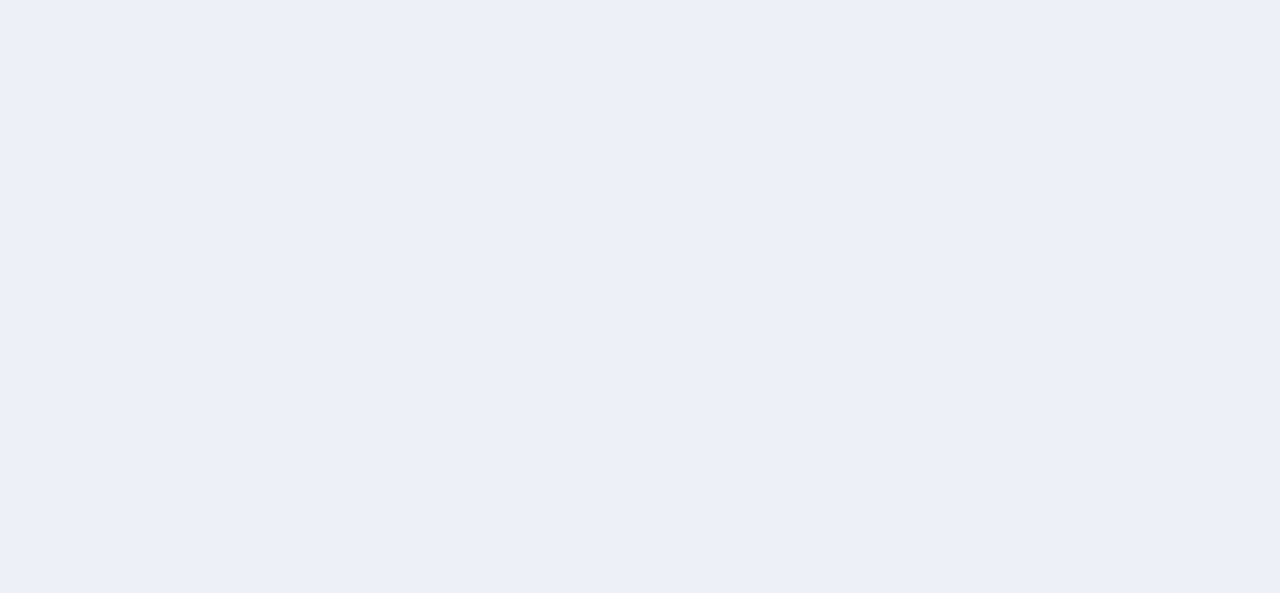 scroll, scrollTop: 0, scrollLeft: 0, axis: both 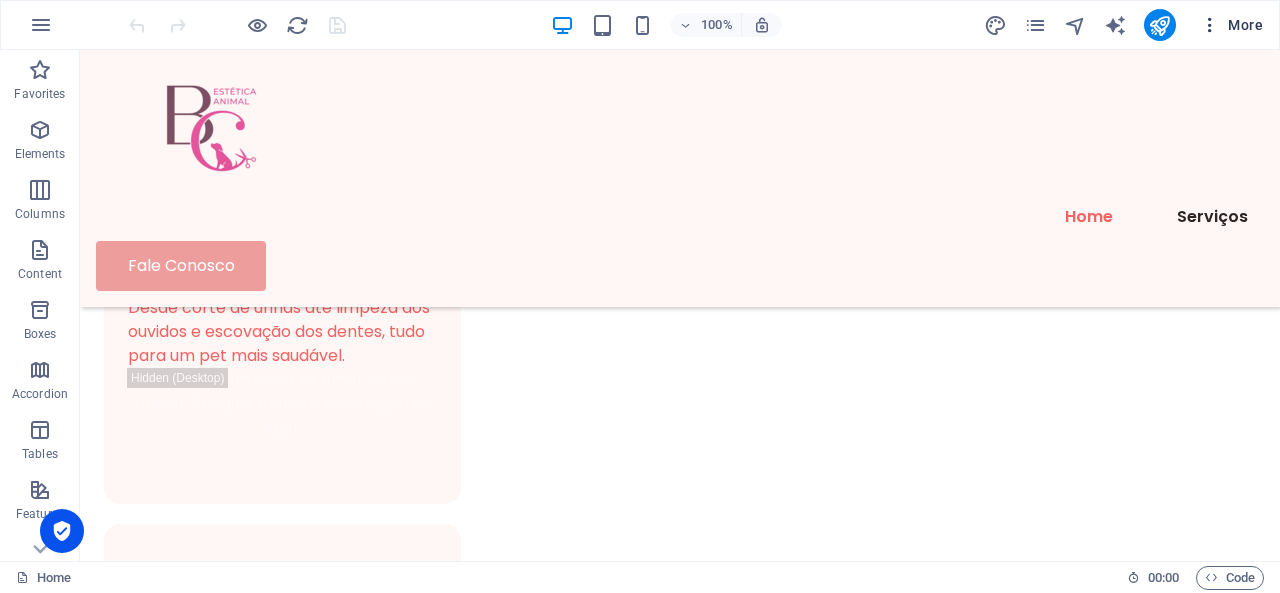 click at bounding box center (1210, 25) 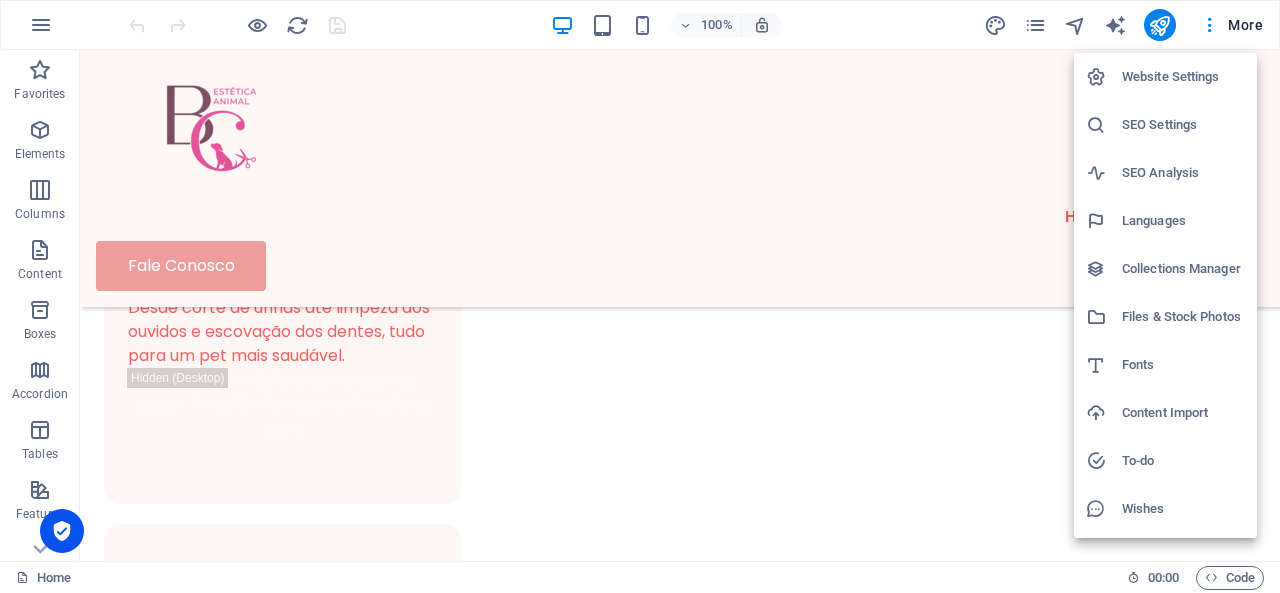click on "SEO Settings" at bounding box center (1183, 125) 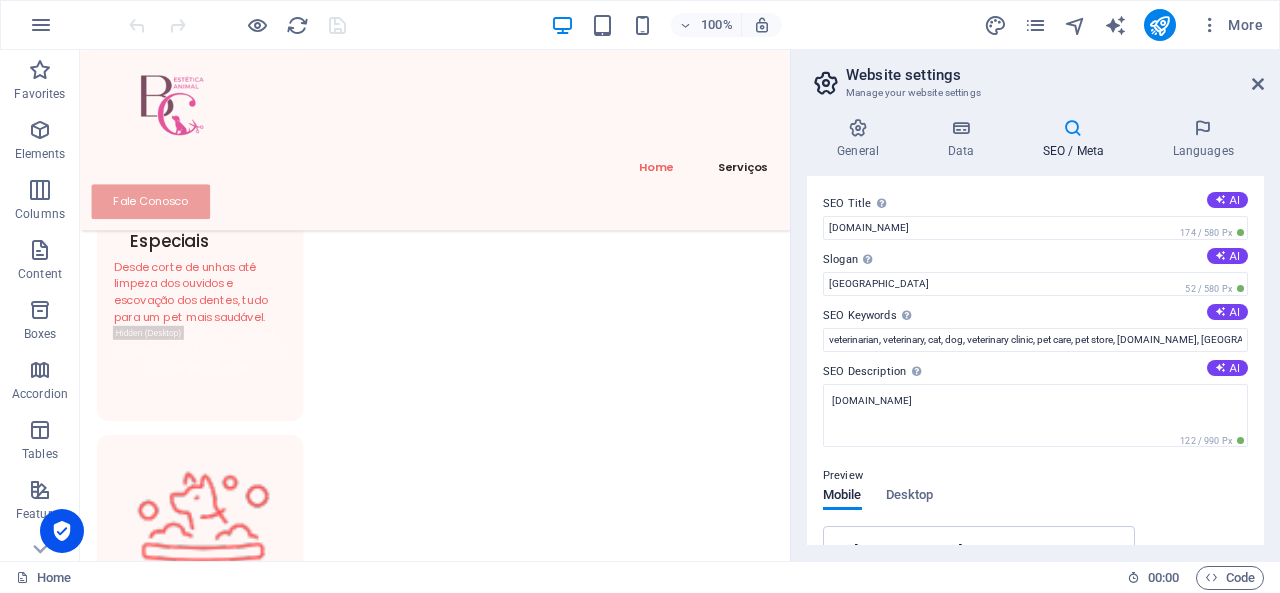 scroll, scrollTop: 1310, scrollLeft: 0, axis: vertical 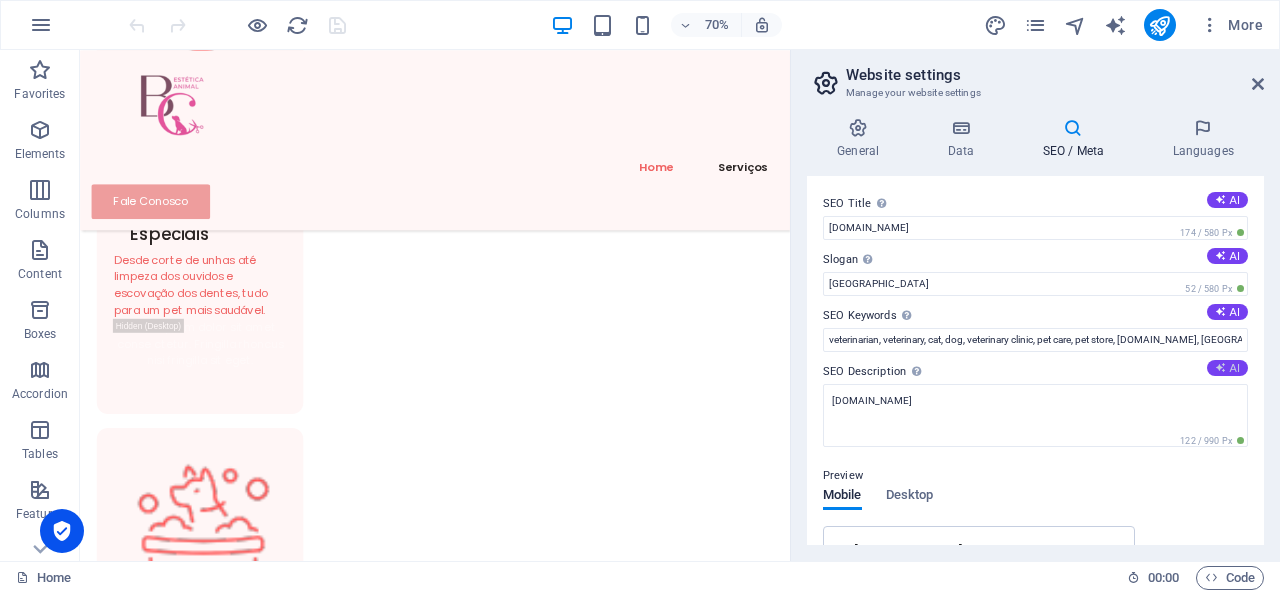 click at bounding box center [1220, 367] 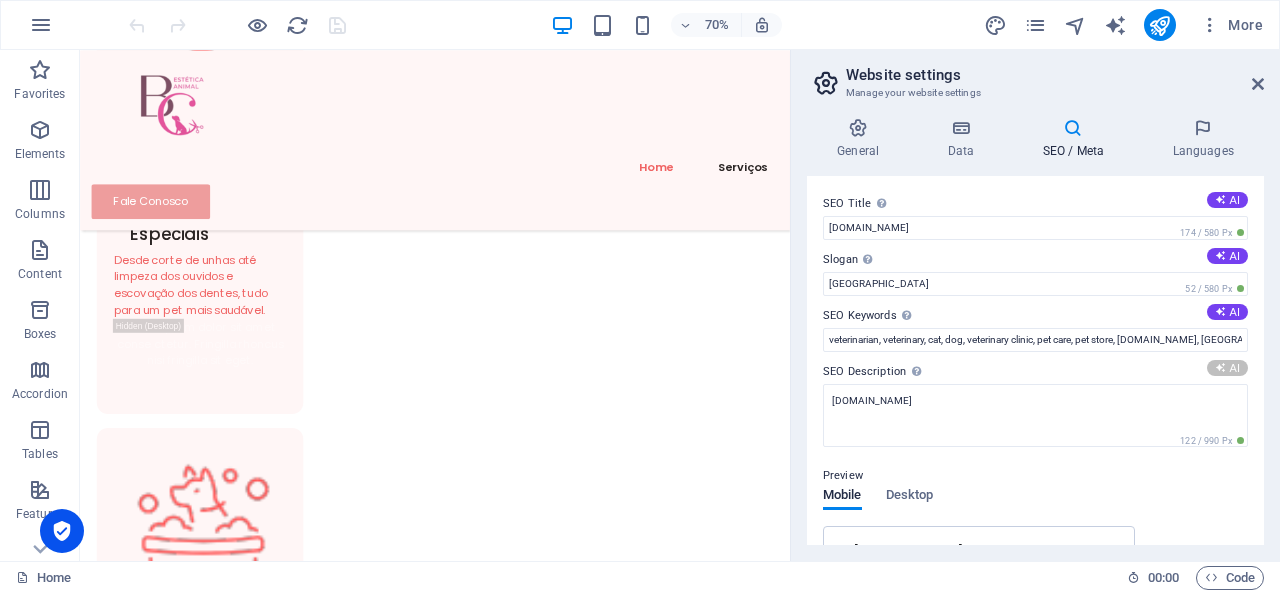 type on "Grooming completo para pets com amor e dedicação! Agende agora e garanta o bem-estar e a beleza do seu companheiro! 🐾" 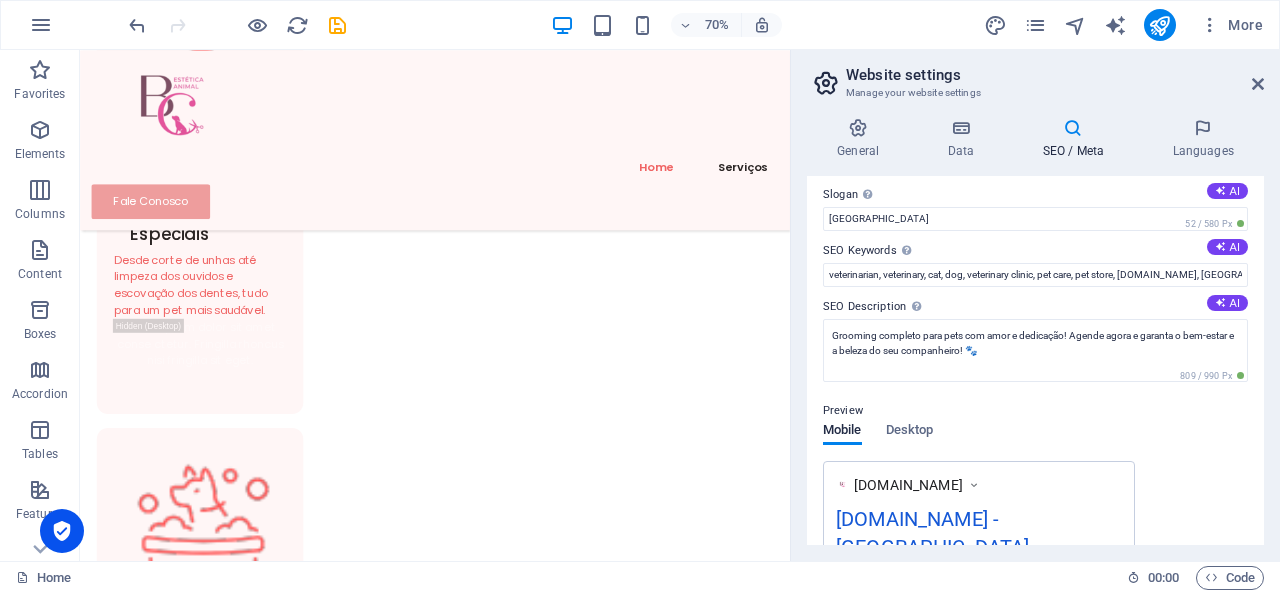 scroll, scrollTop: 0, scrollLeft: 0, axis: both 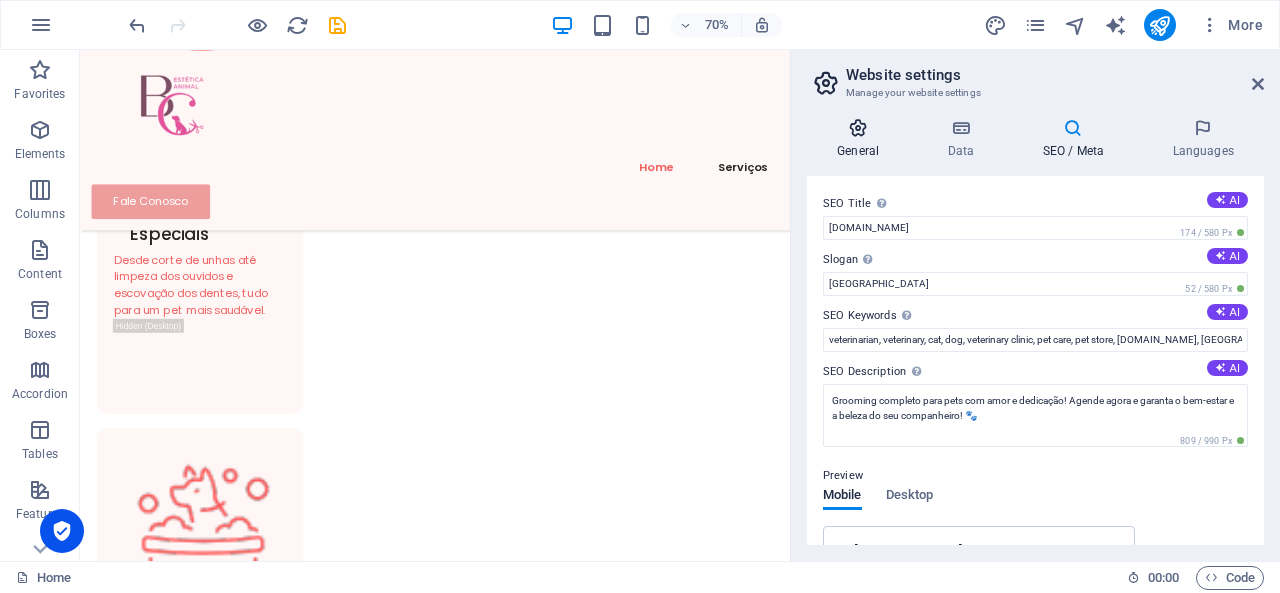 click on "General" at bounding box center [862, 139] 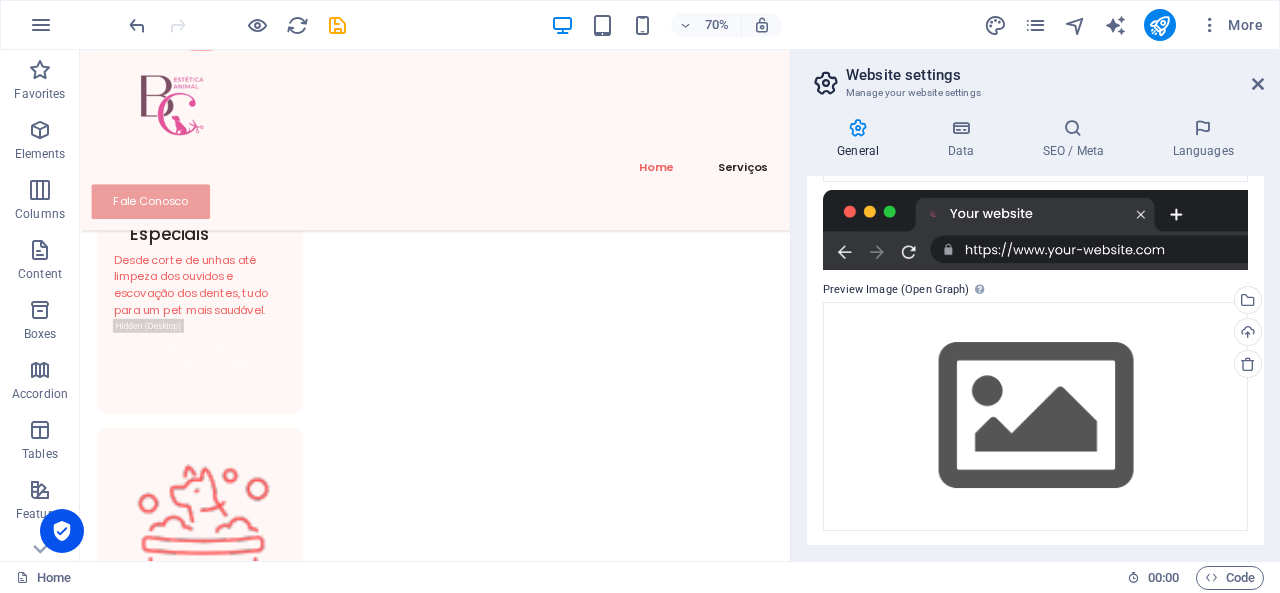 scroll, scrollTop: 378, scrollLeft: 0, axis: vertical 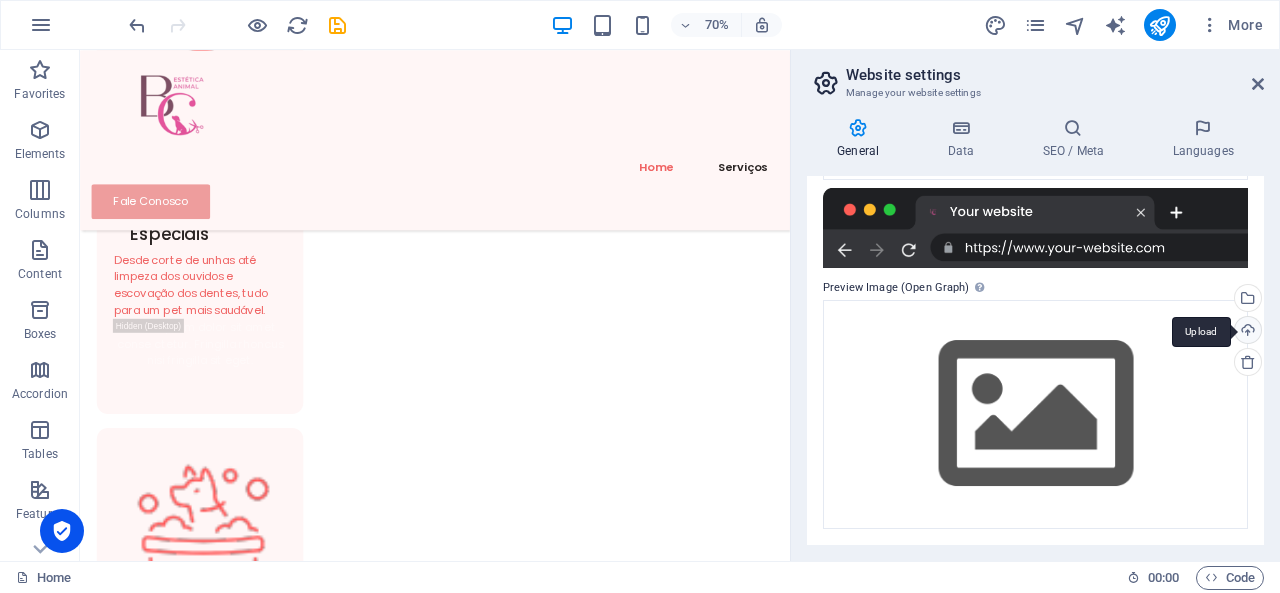 click on "Upload" at bounding box center [1246, 332] 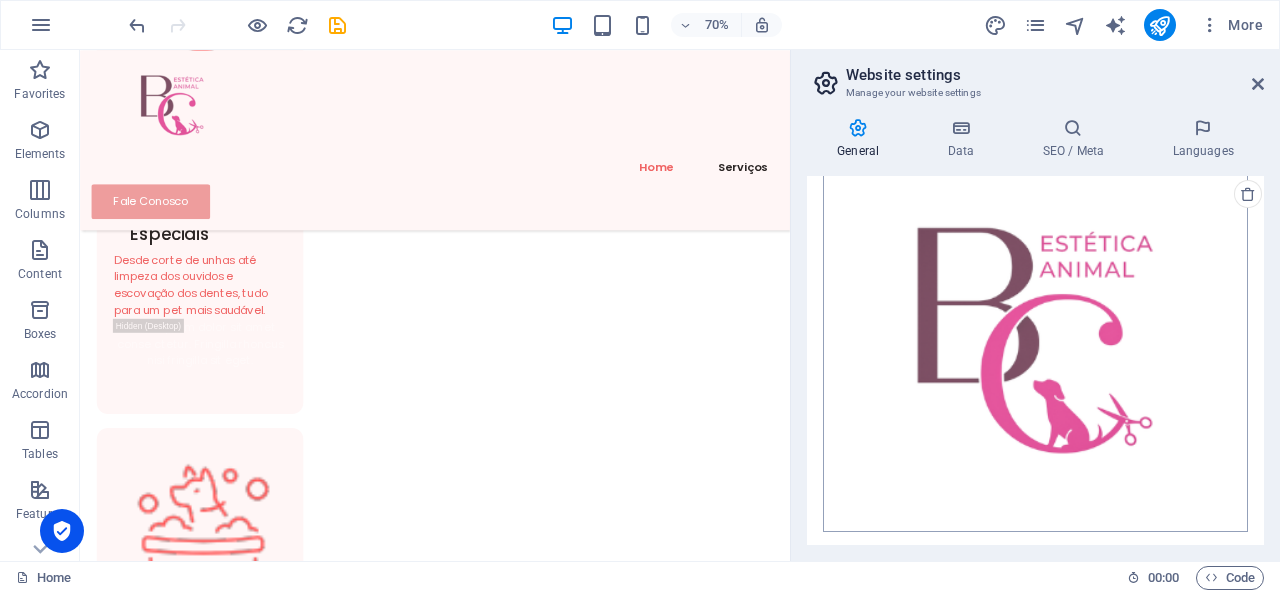 scroll, scrollTop: 548, scrollLeft: 0, axis: vertical 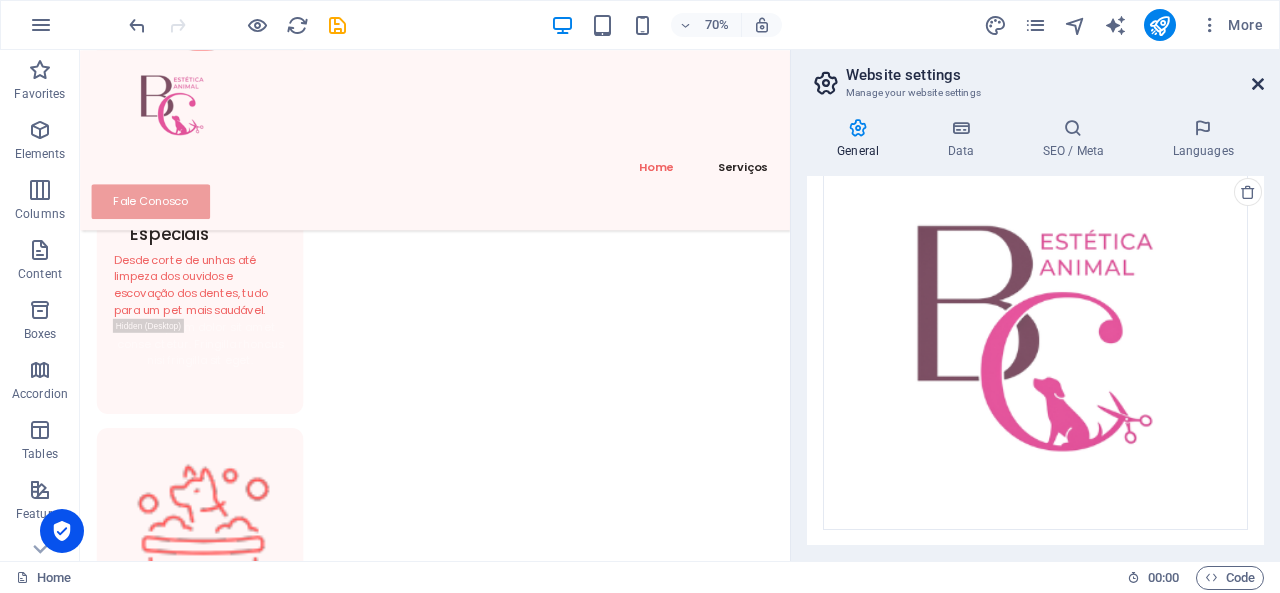 click at bounding box center [1258, 84] 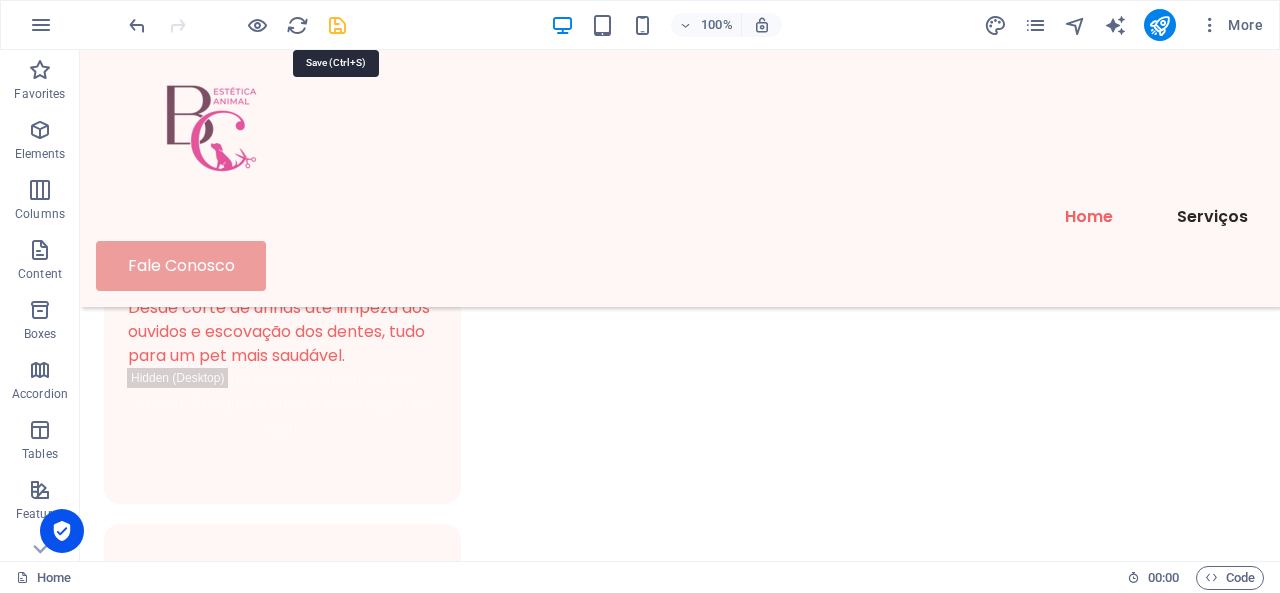 click at bounding box center (337, 25) 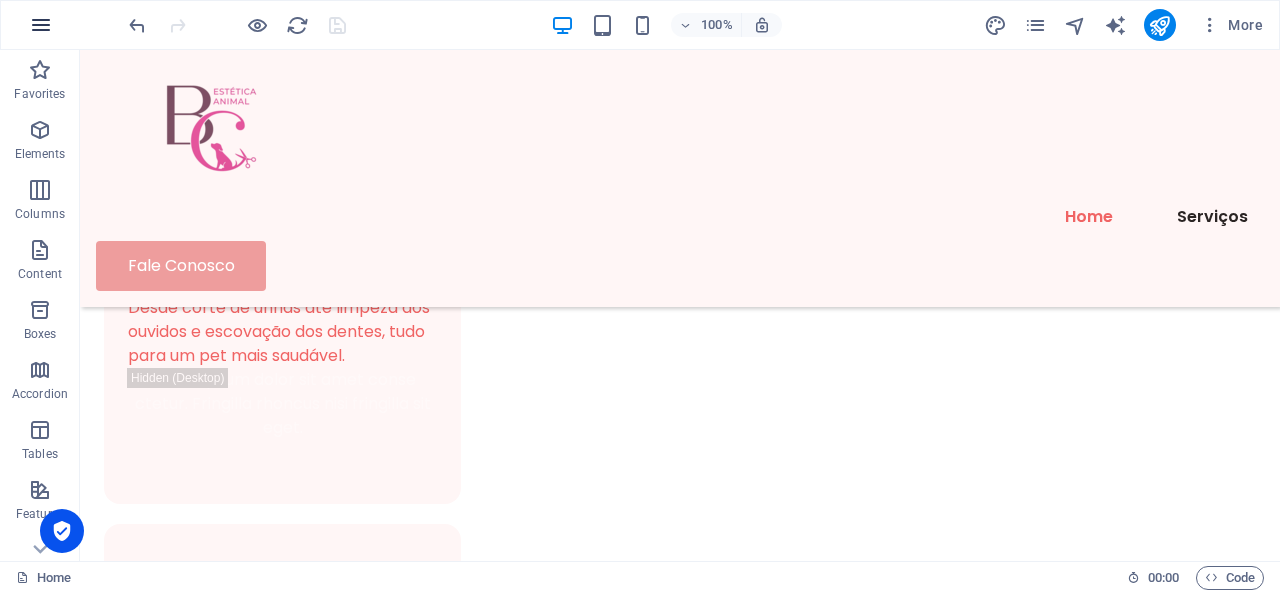 click at bounding box center (41, 25) 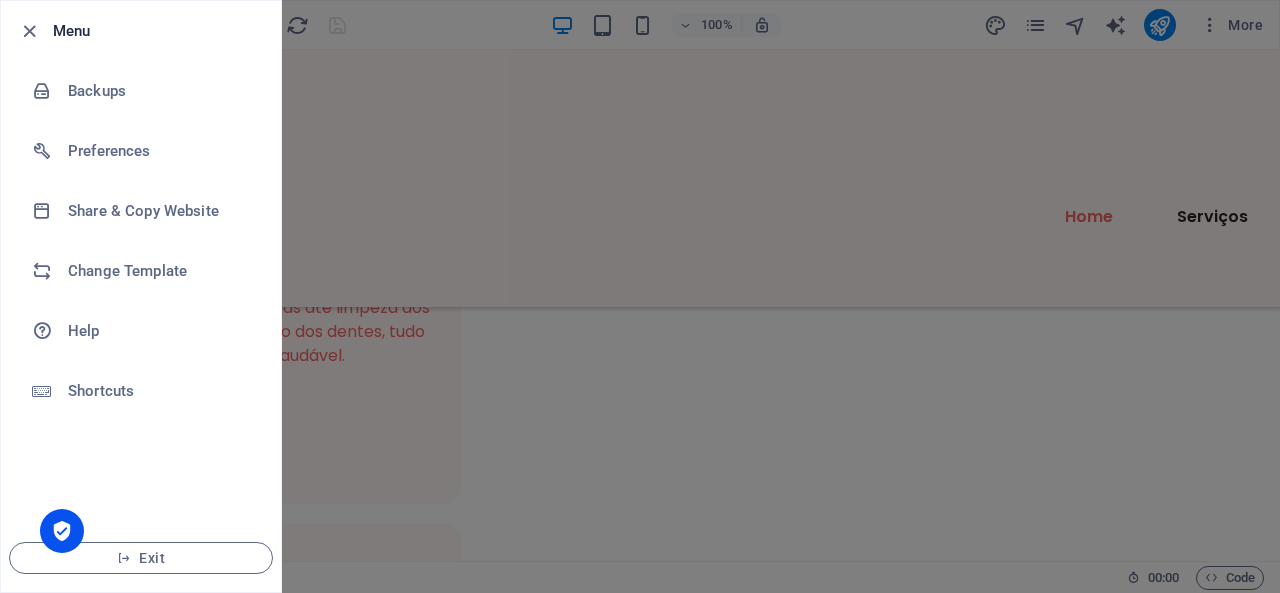 click at bounding box center (640, 296) 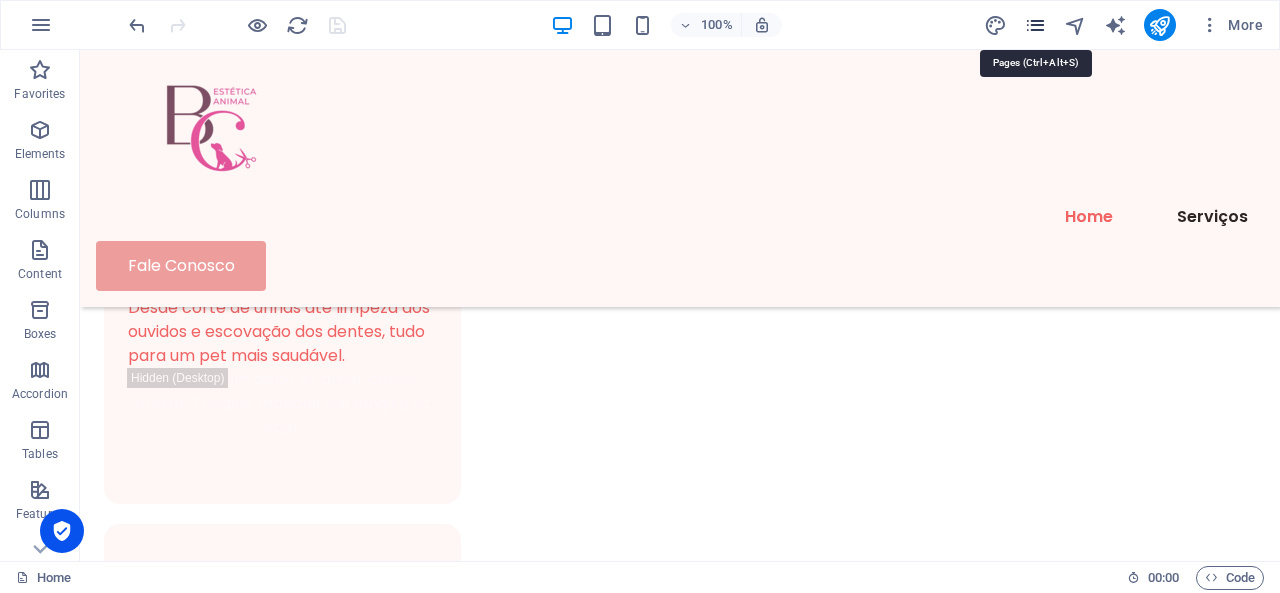 click at bounding box center (1035, 25) 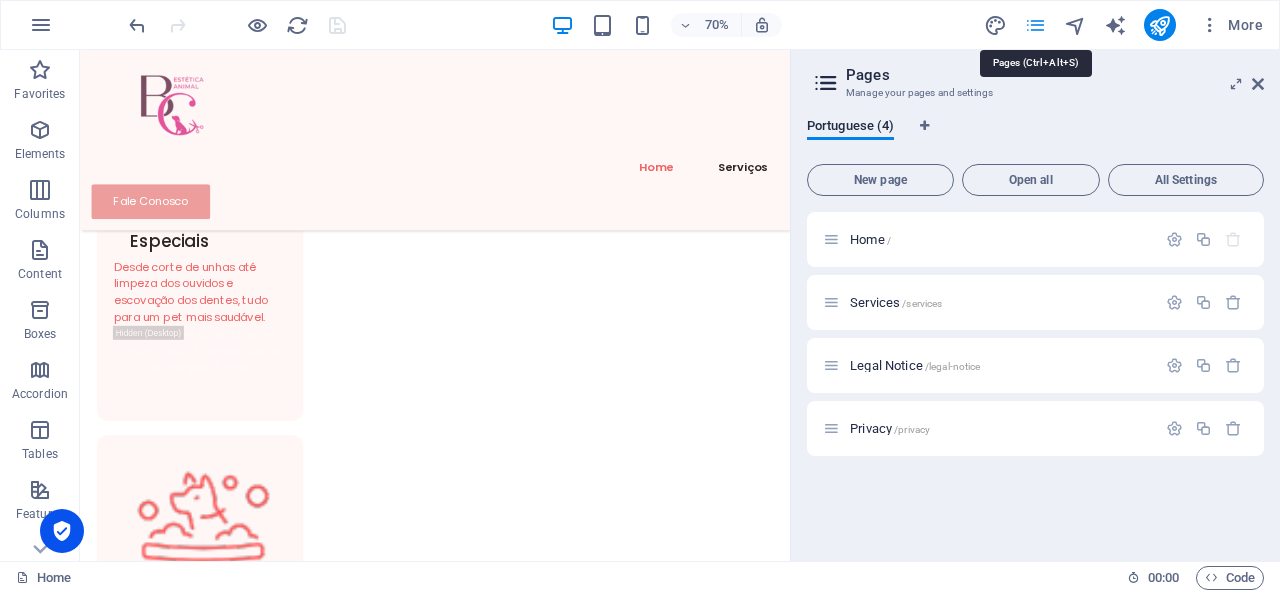 scroll, scrollTop: 1310, scrollLeft: 0, axis: vertical 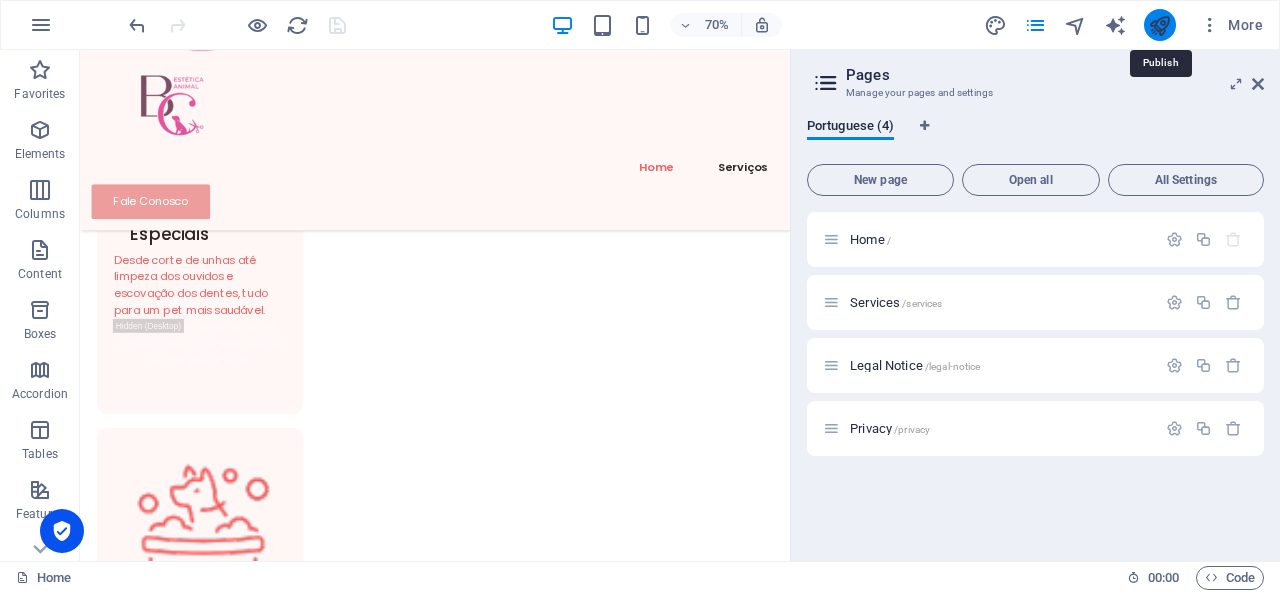 click at bounding box center [1159, 25] 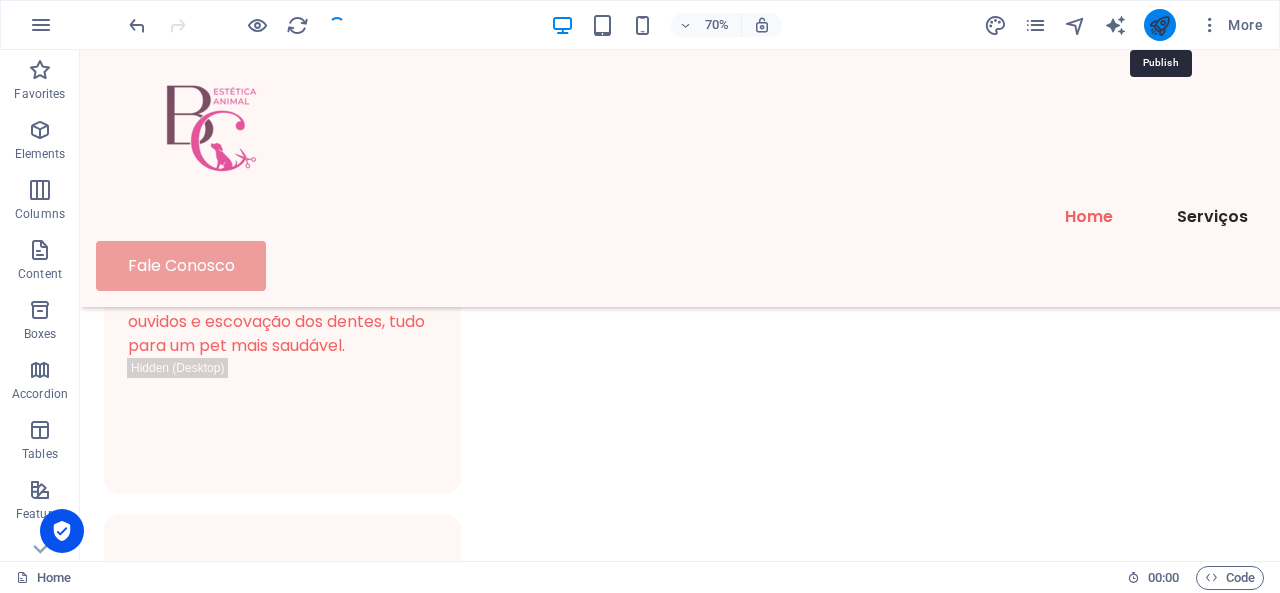 scroll, scrollTop: 1300, scrollLeft: 0, axis: vertical 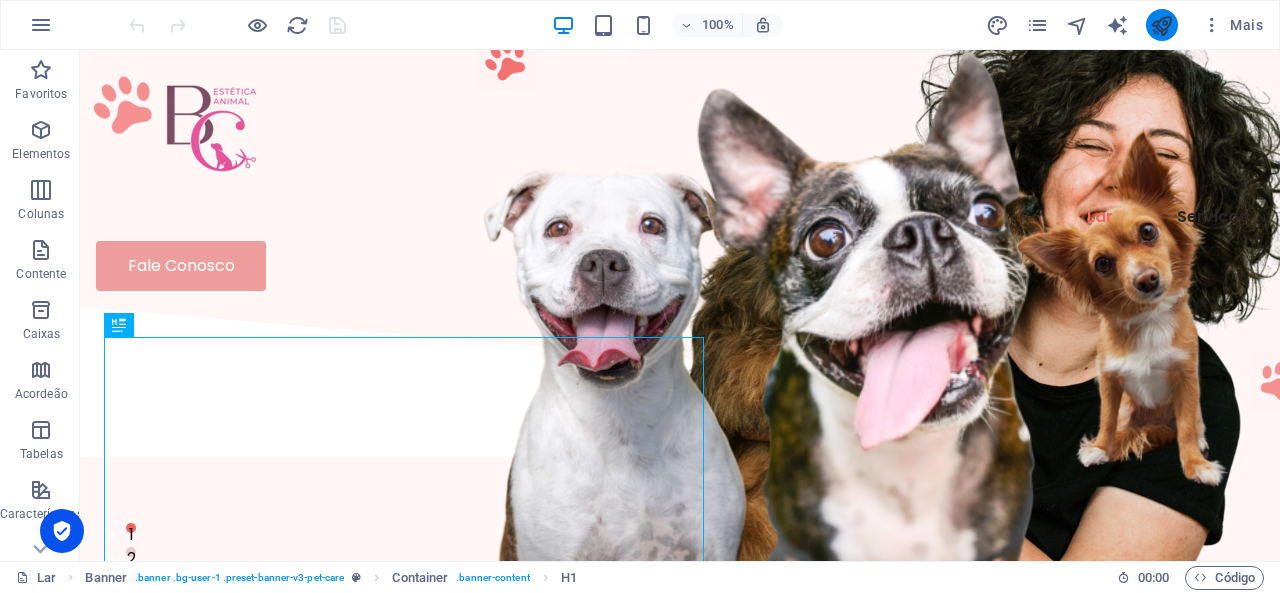 click at bounding box center (1162, 25) 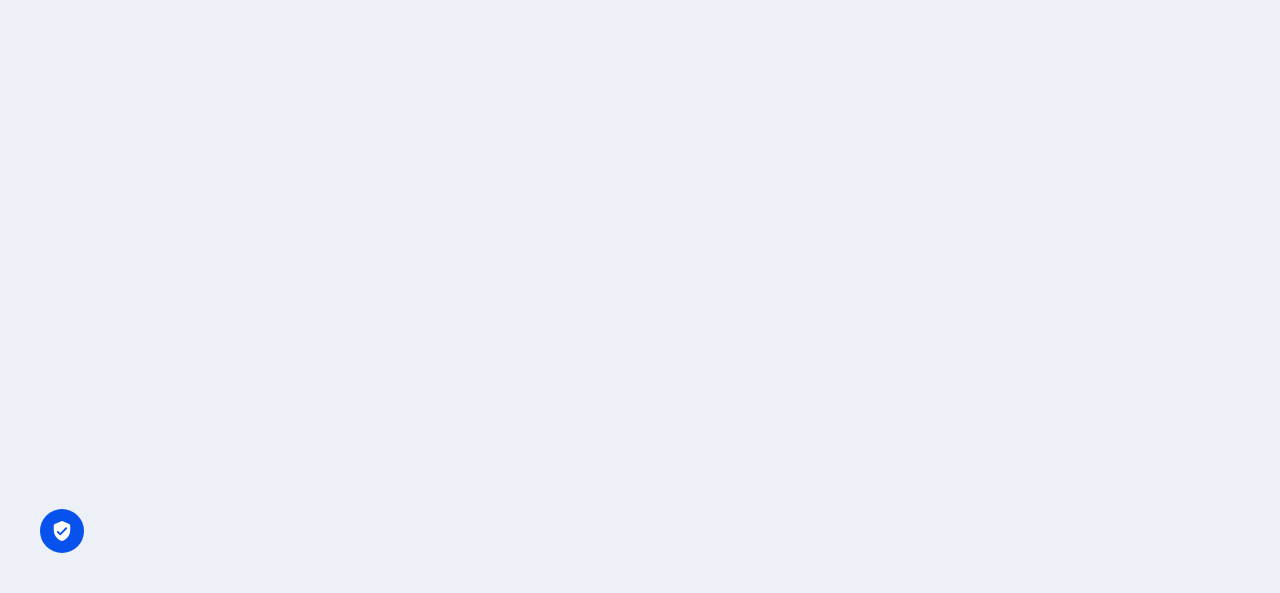 scroll, scrollTop: 0, scrollLeft: 0, axis: both 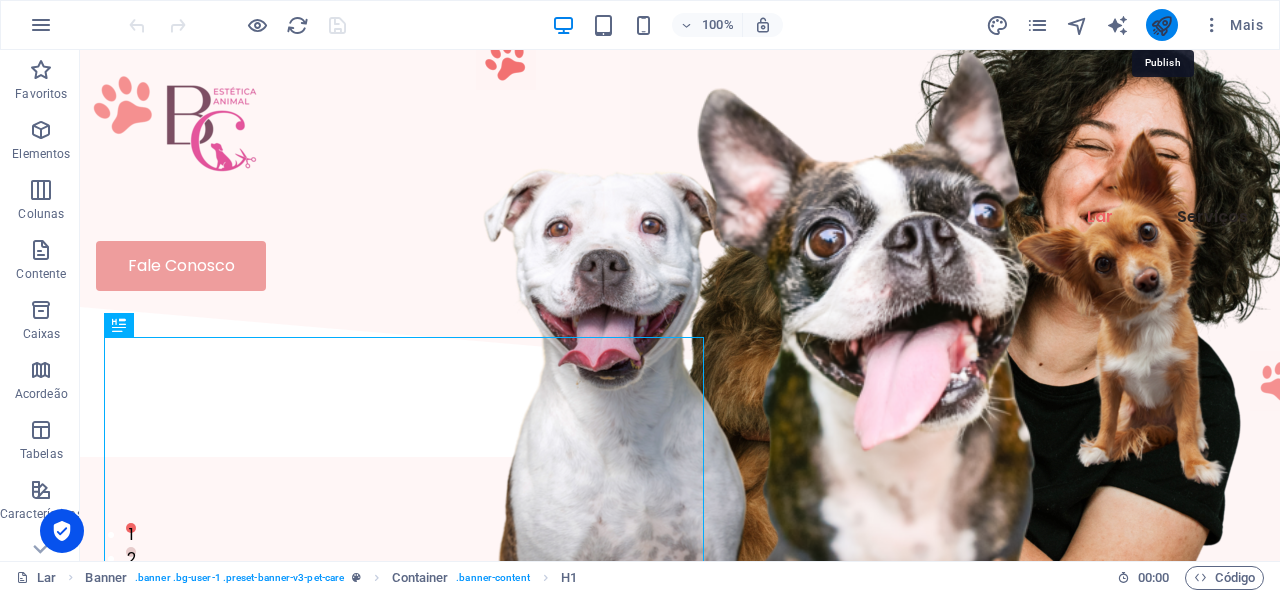 click at bounding box center (1161, 25) 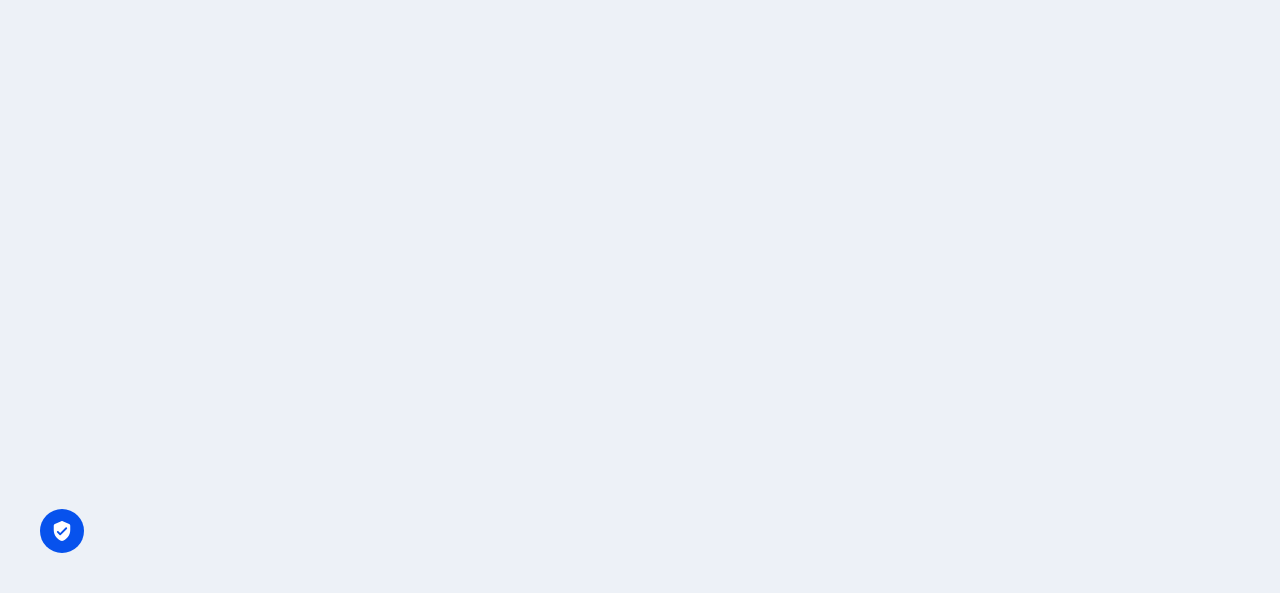 scroll, scrollTop: 0, scrollLeft: 0, axis: both 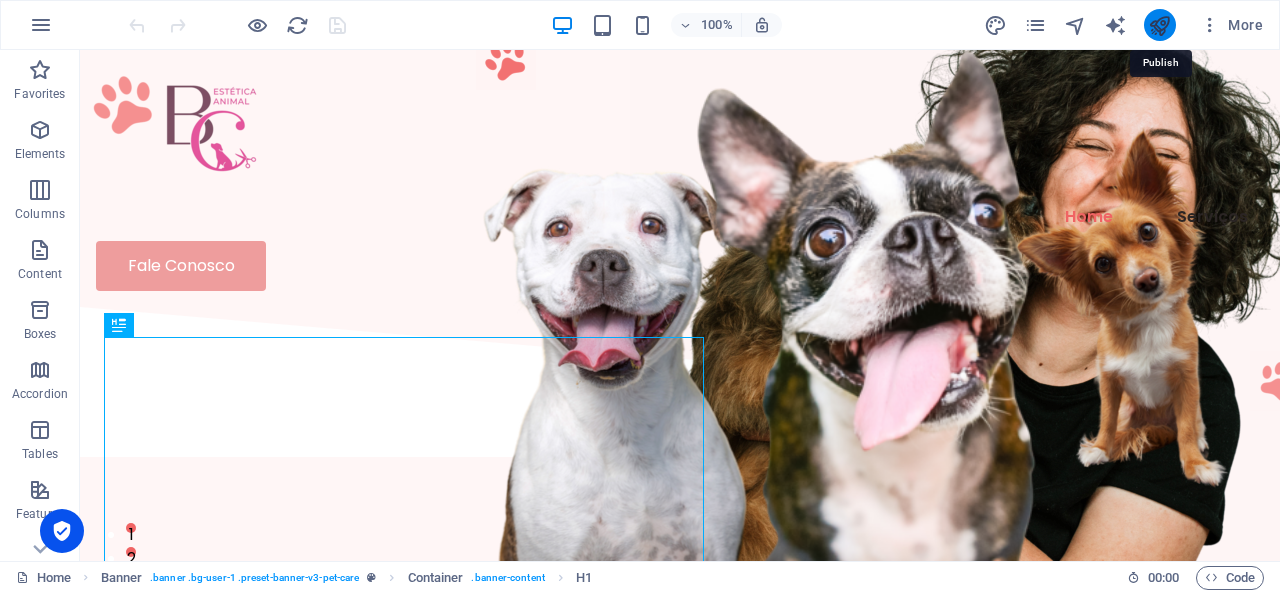 click at bounding box center (1159, 25) 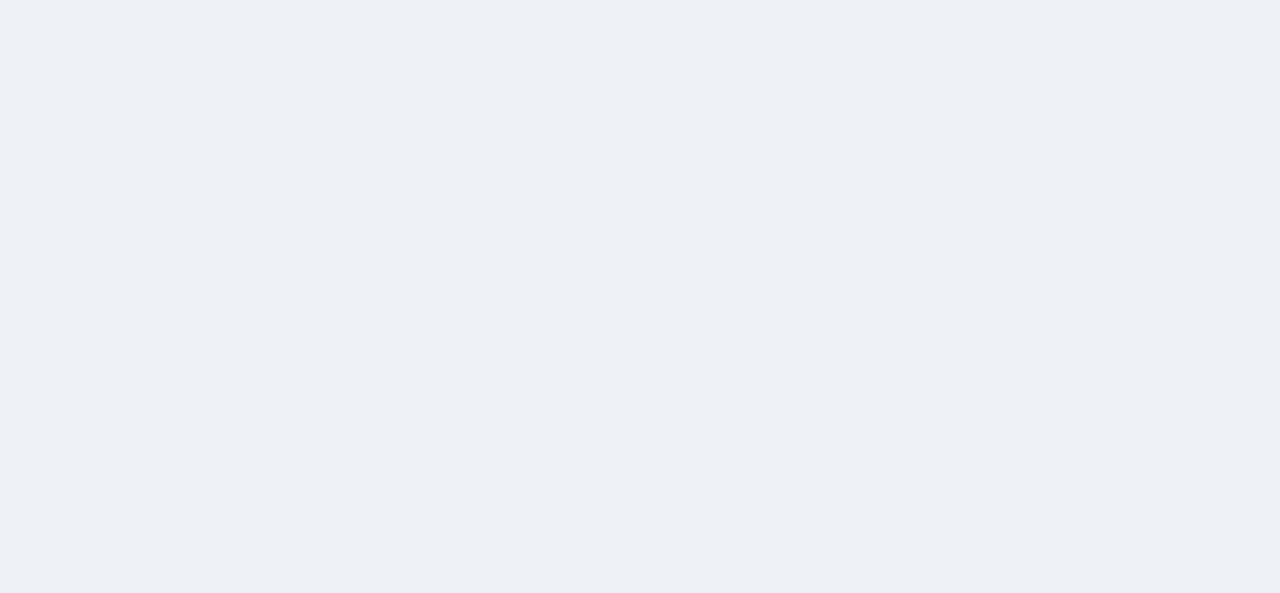 scroll, scrollTop: 0, scrollLeft: 0, axis: both 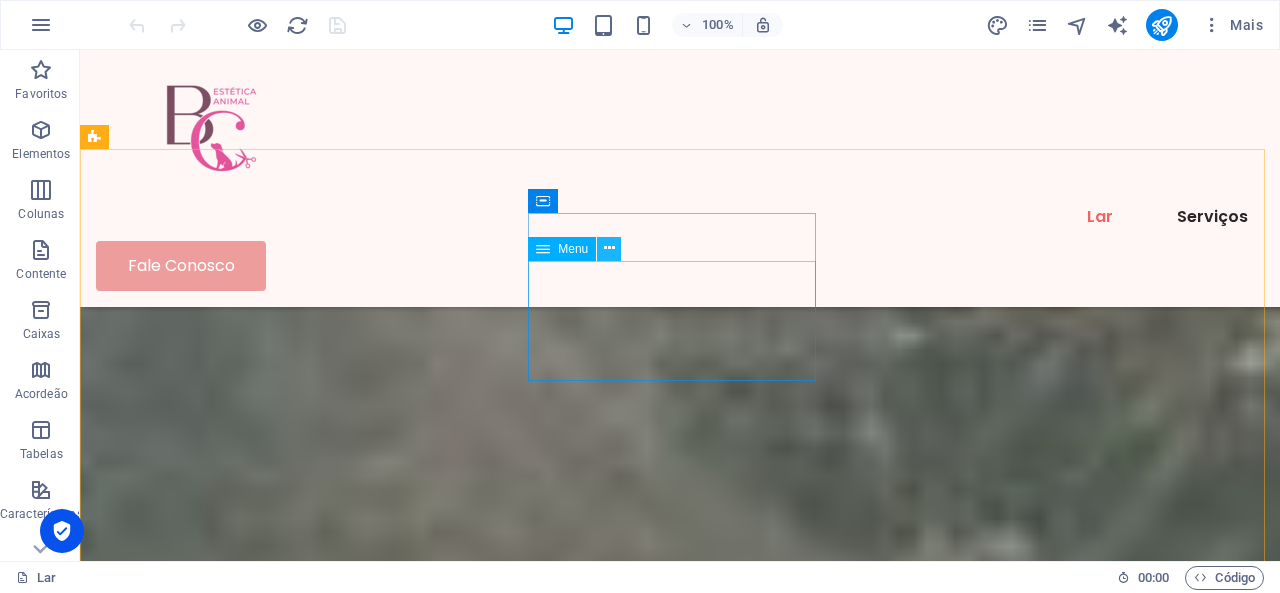click at bounding box center (609, 248) 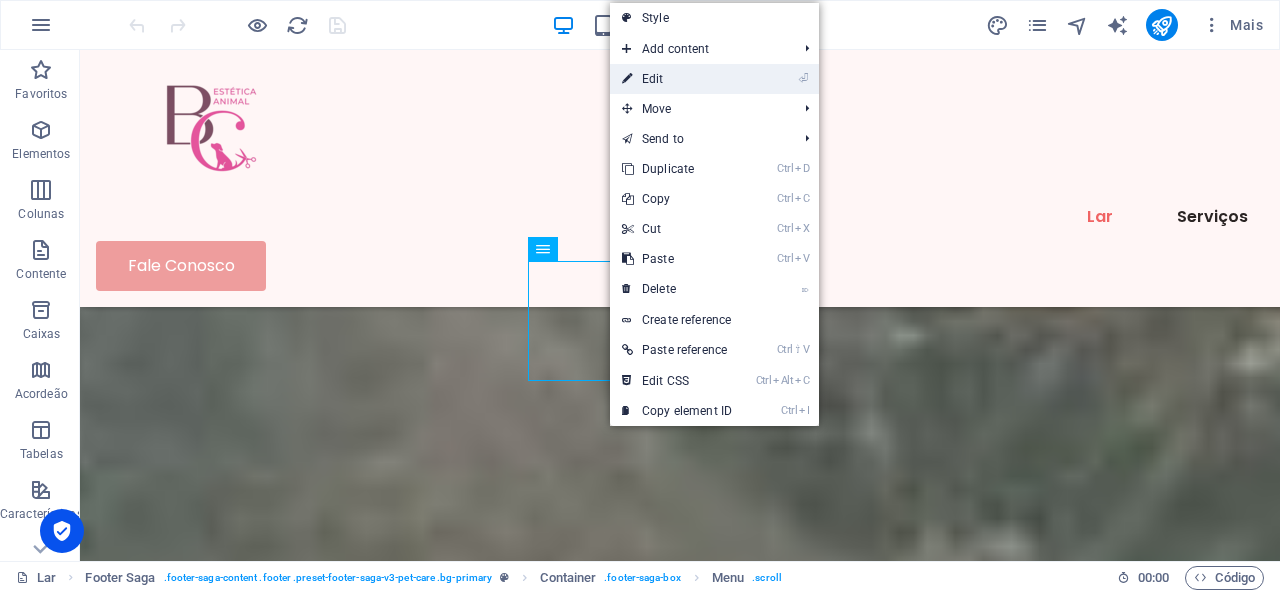 click on "⏎  Edit" at bounding box center [677, 79] 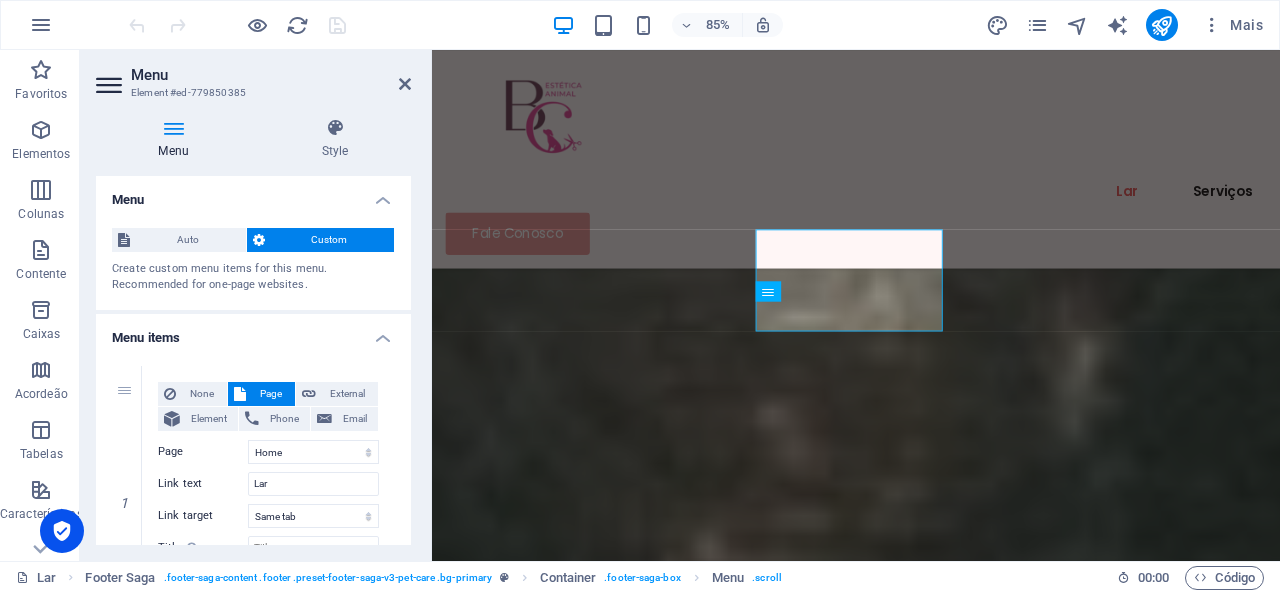 scroll, scrollTop: 7181, scrollLeft: 0, axis: vertical 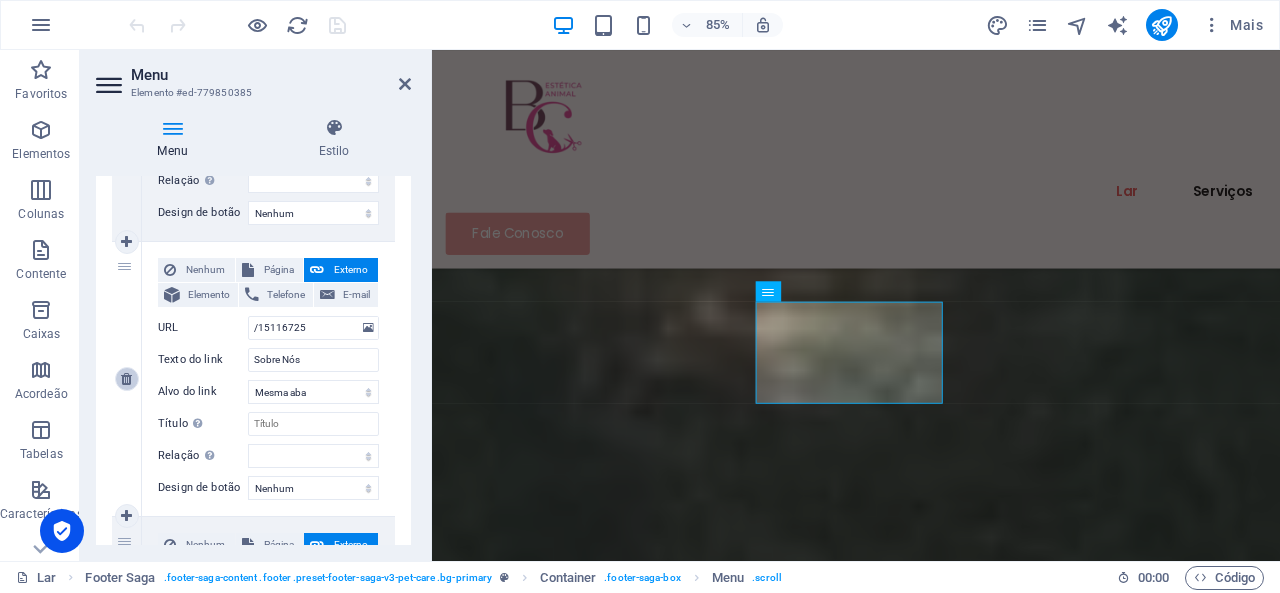 click at bounding box center [126, 379] 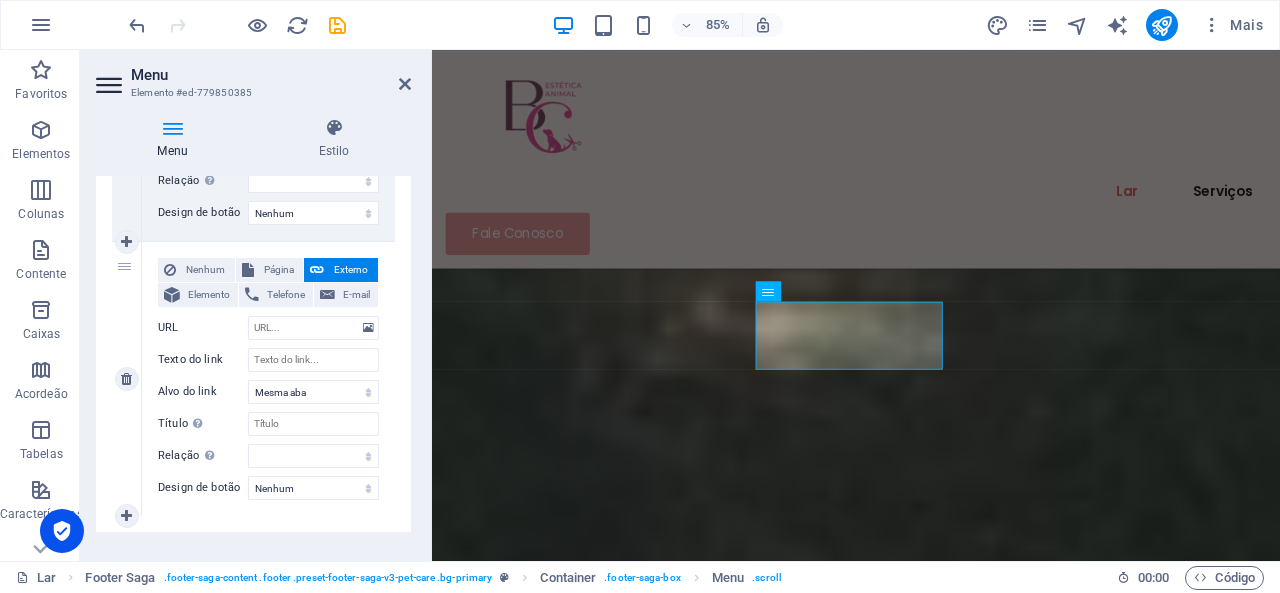 click on "URL" at bounding box center (203, 328) 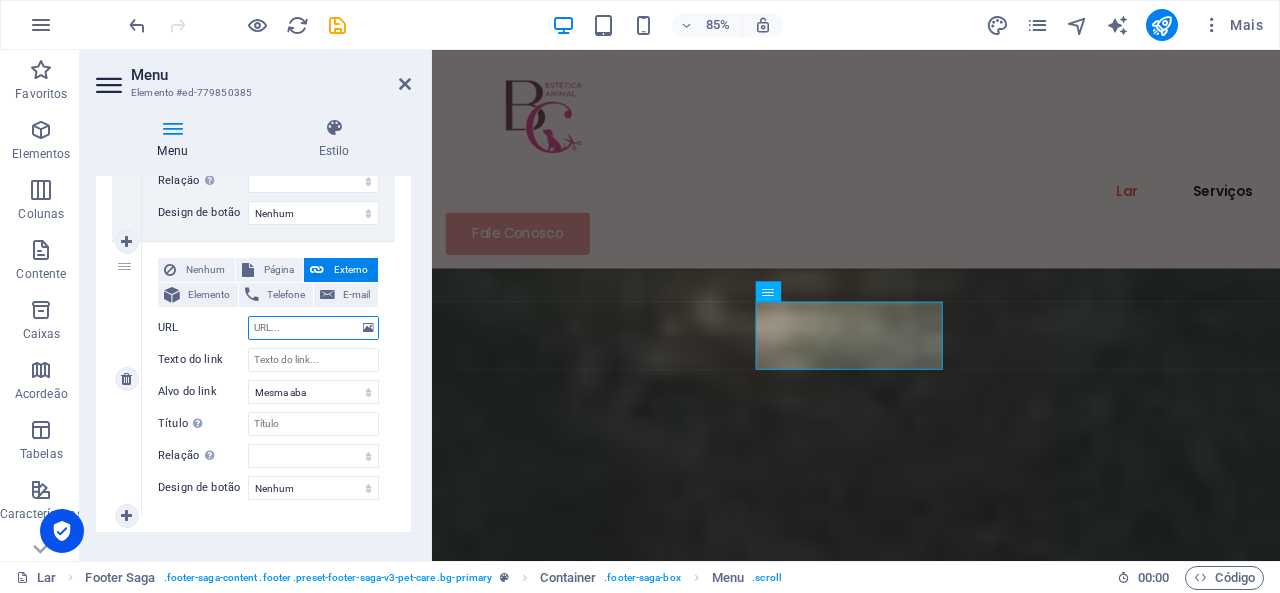 click on "URL" at bounding box center (313, 328) 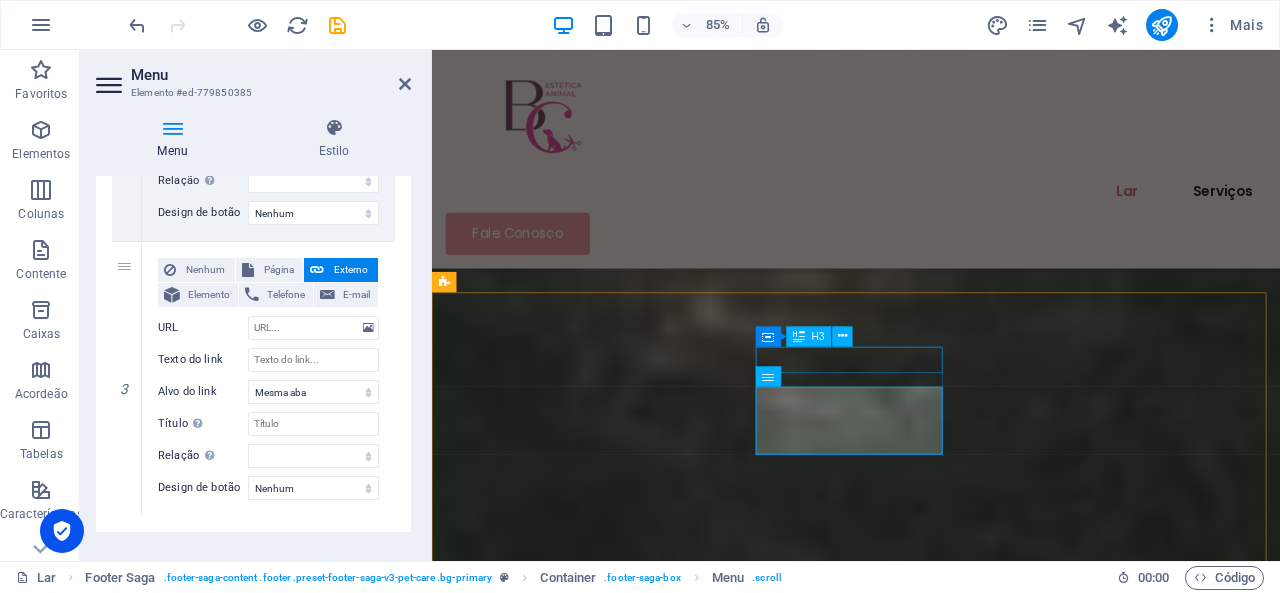 scroll, scrollTop: 7081, scrollLeft: 0, axis: vertical 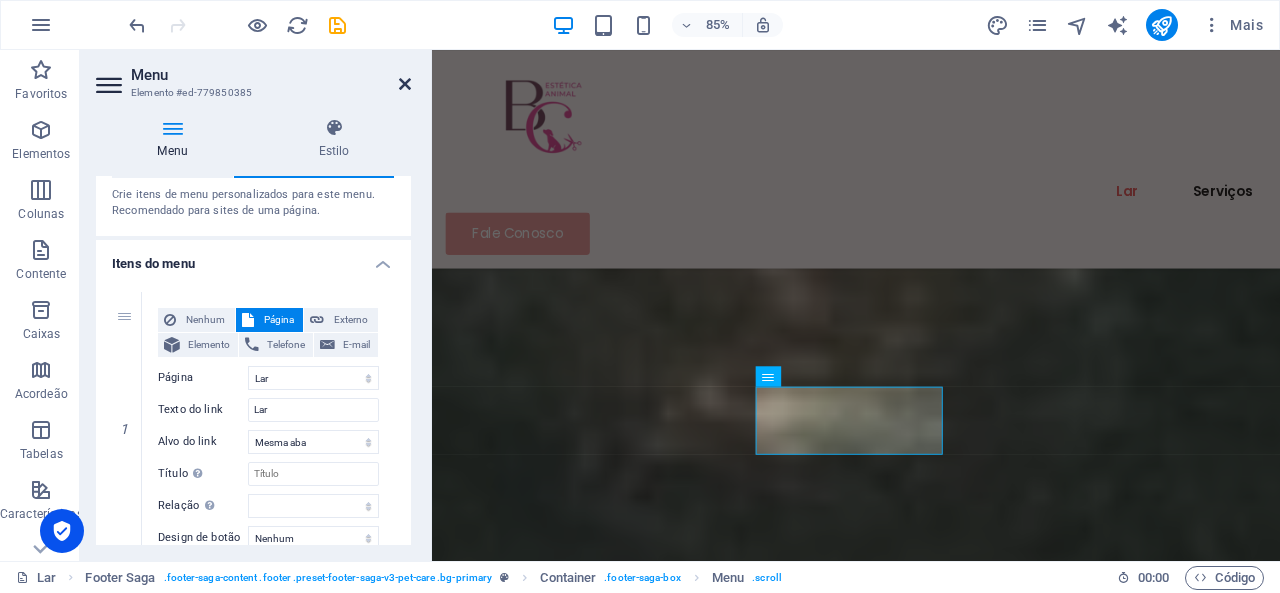 click at bounding box center [405, 84] 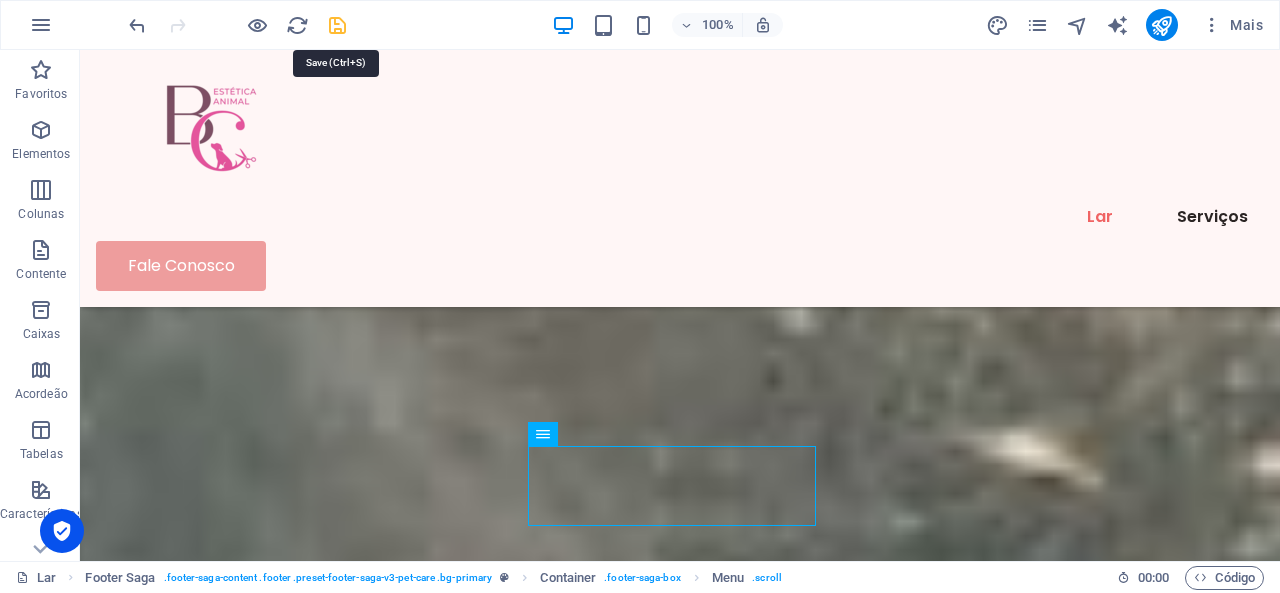 click at bounding box center [337, 25] 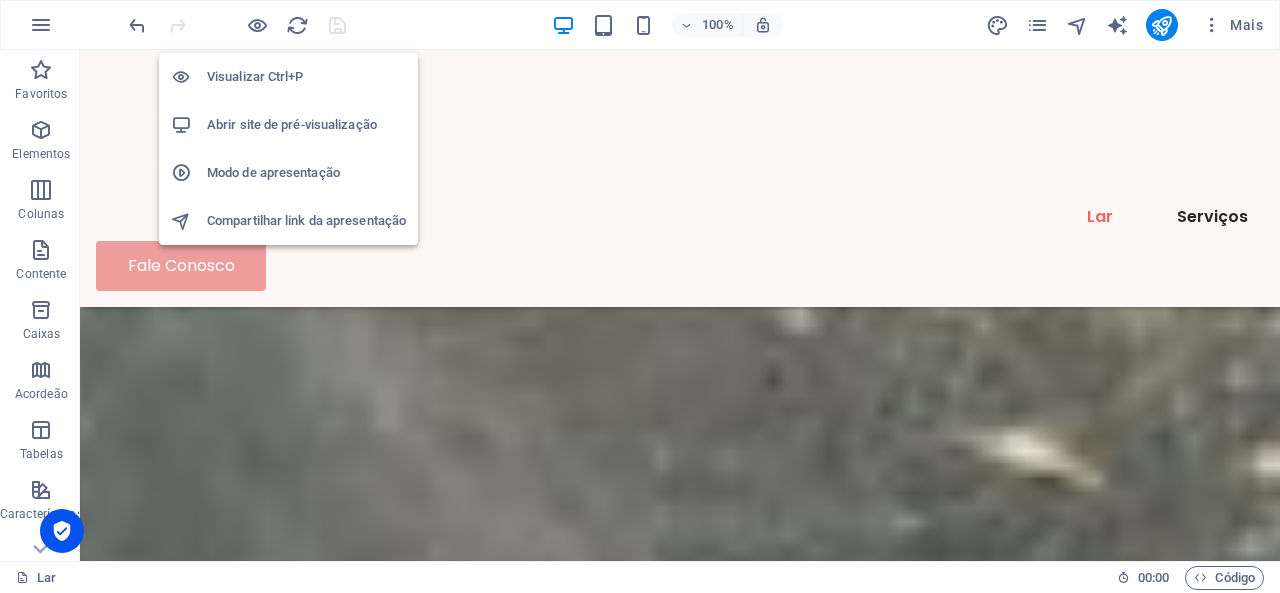 click on "Abrir site de pré-visualização" at bounding box center (292, 124) 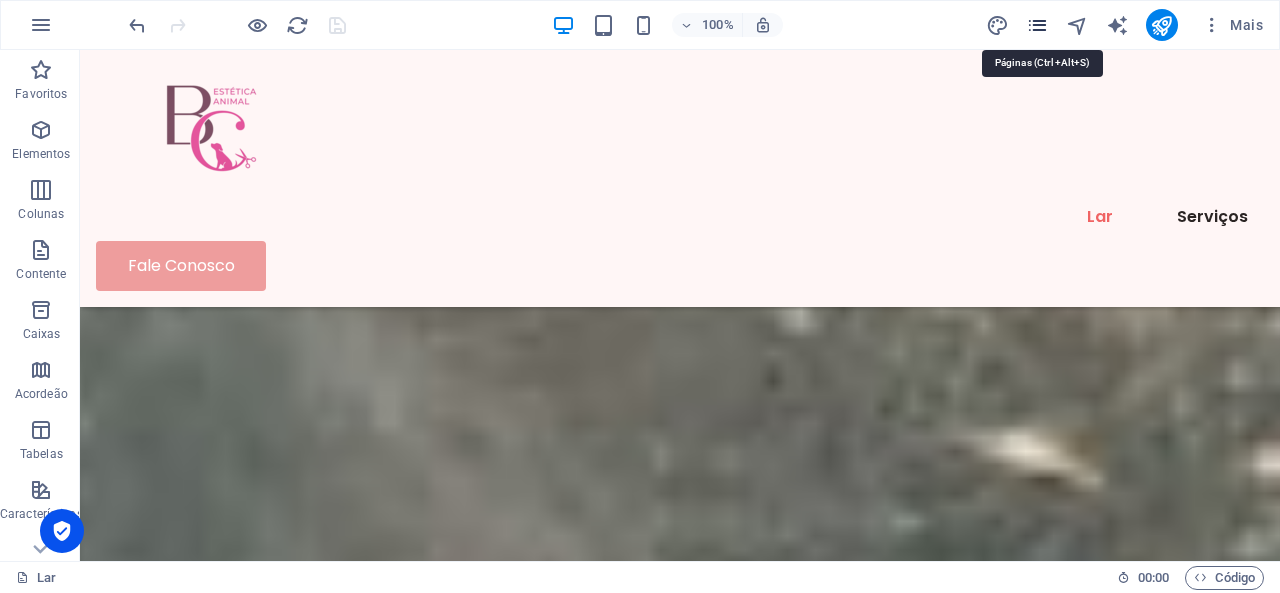click at bounding box center (1037, 25) 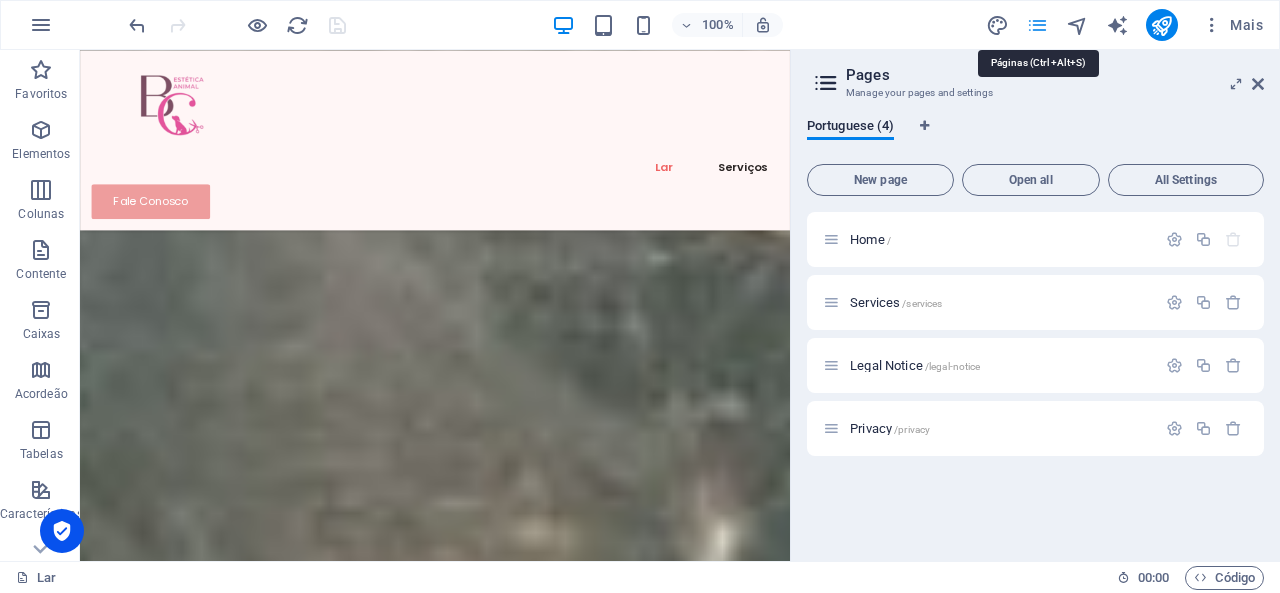 scroll, scrollTop: 6972, scrollLeft: 0, axis: vertical 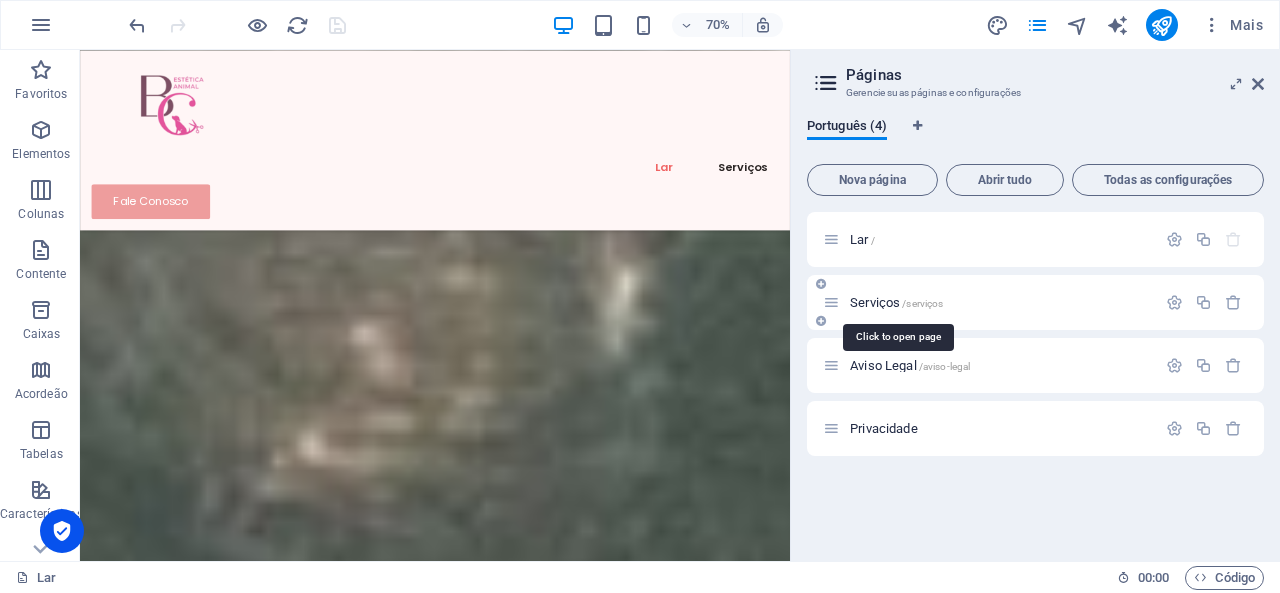 click on "Serviços" at bounding box center (875, 302) 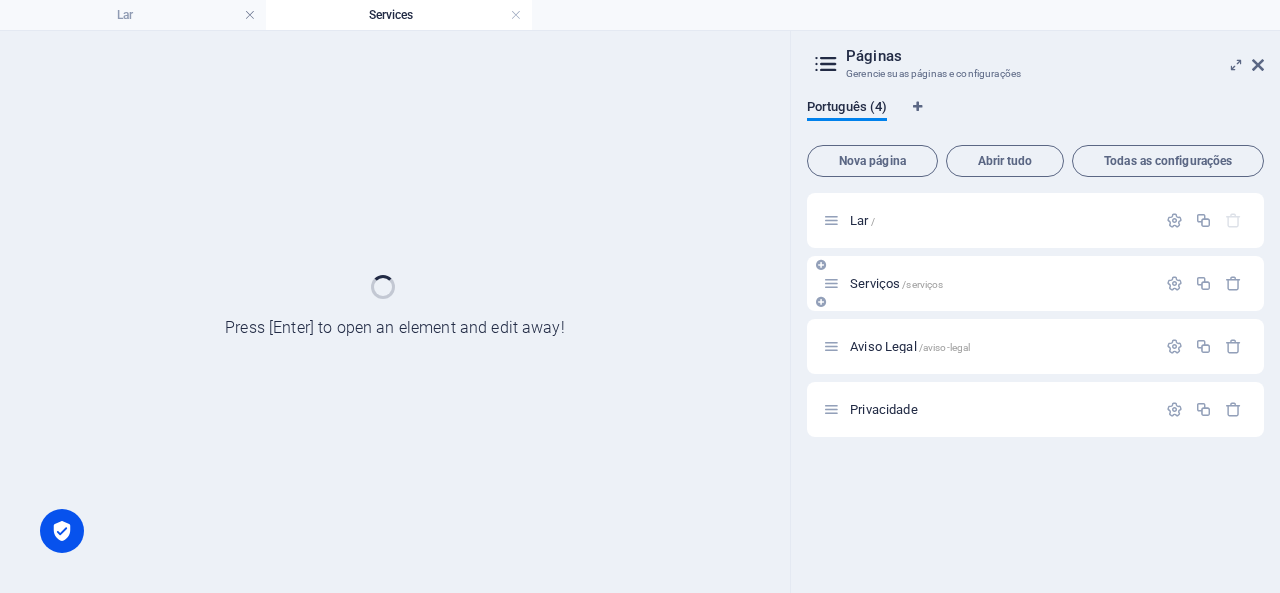 scroll, scrollTop: 0, scrollLeft: 0, axis: both 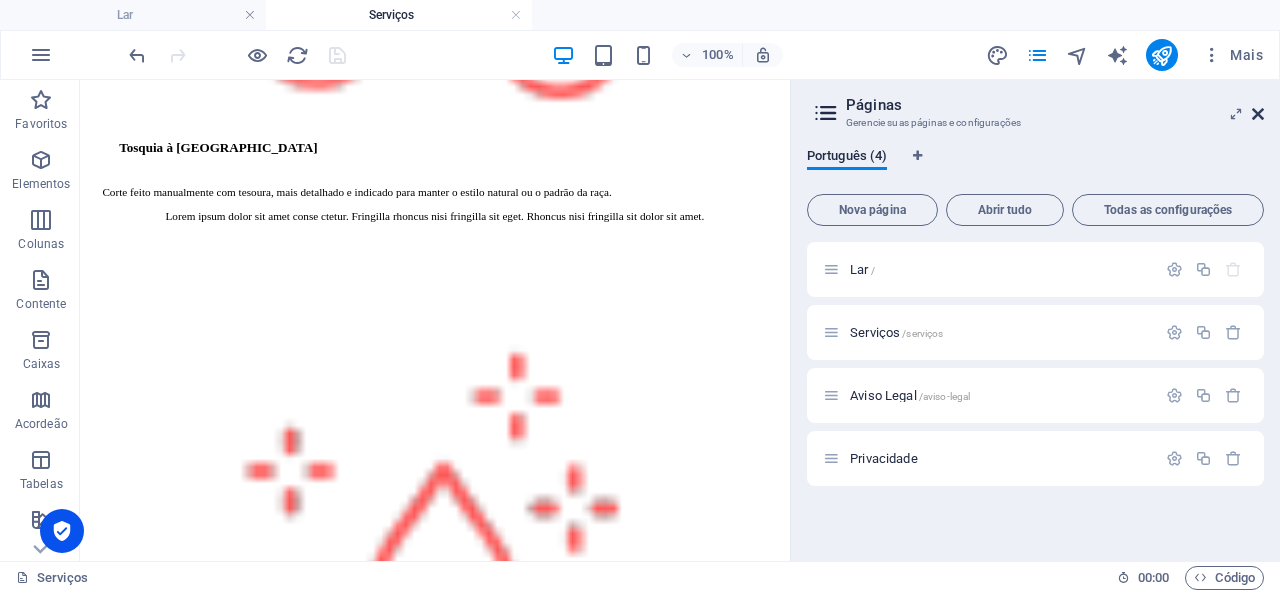 click at bounding box center [1258, 114] 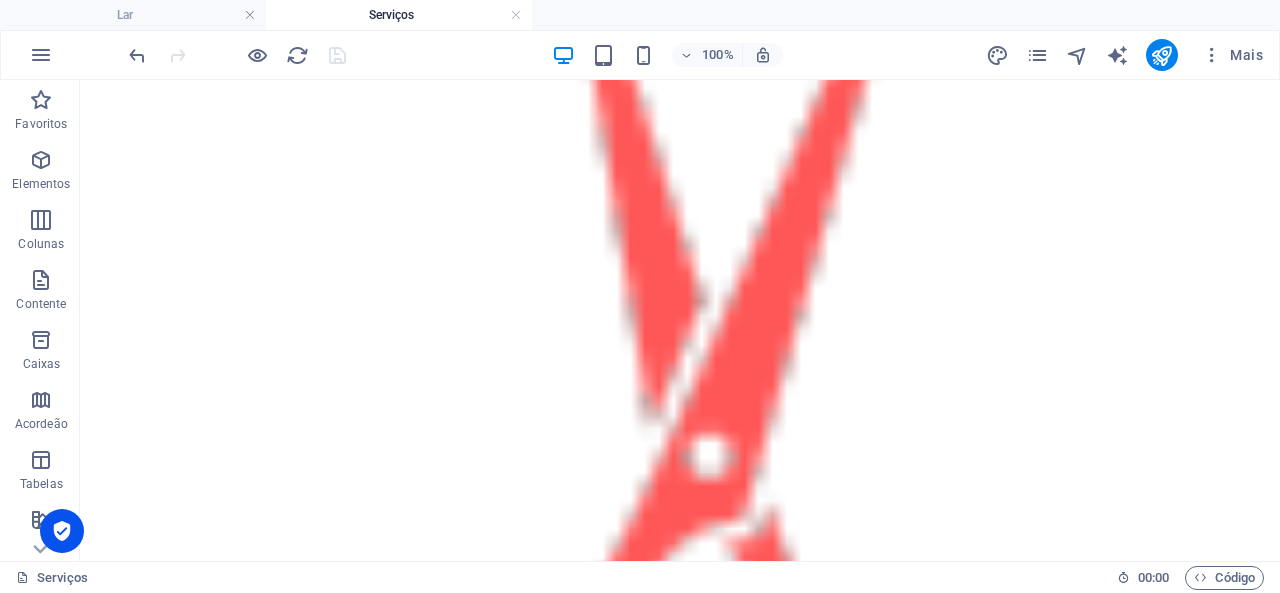 scroll, scrollTop: 2806, scrollLeft: 0, axis: vertical 